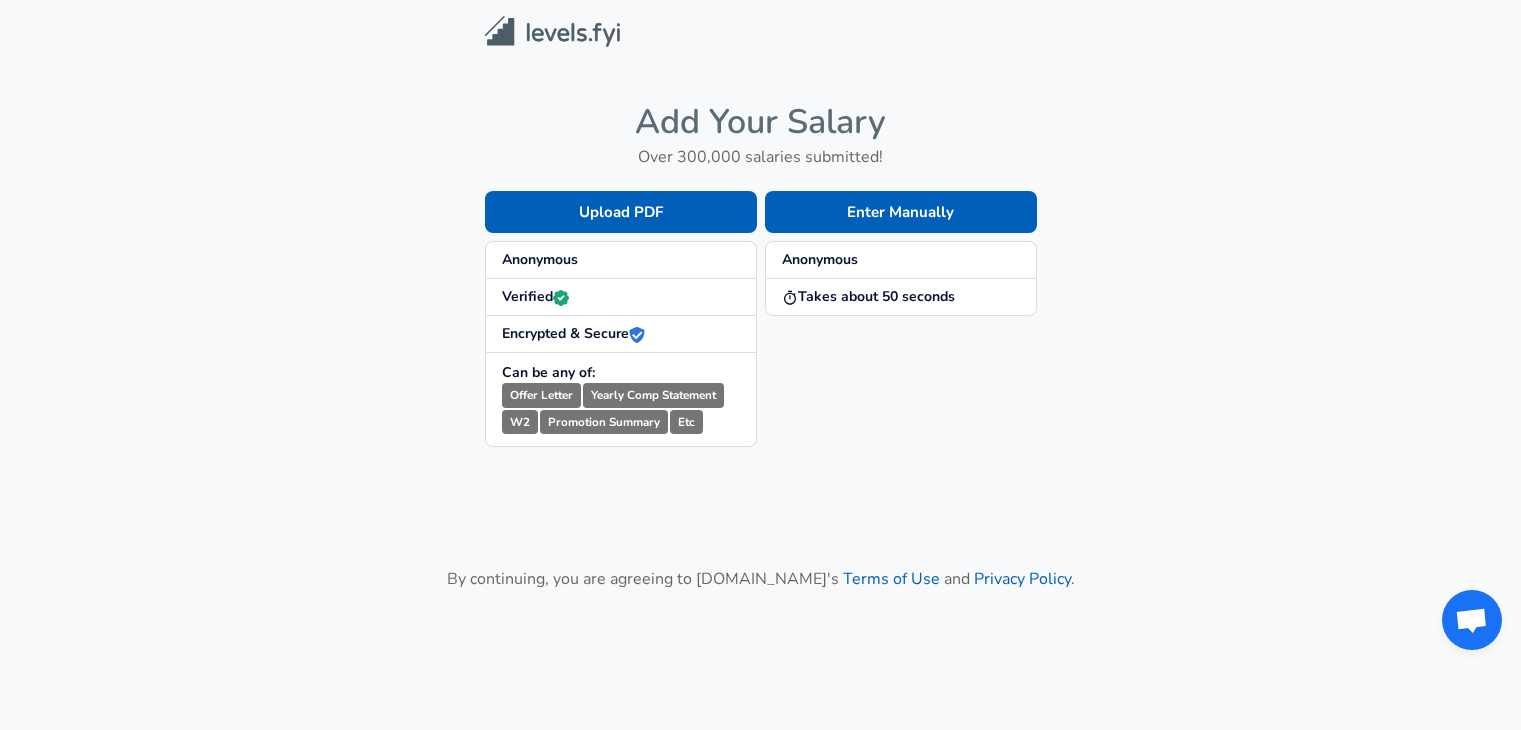 scroll, scrollTop: 0, scrollLeft: 0, axis: both 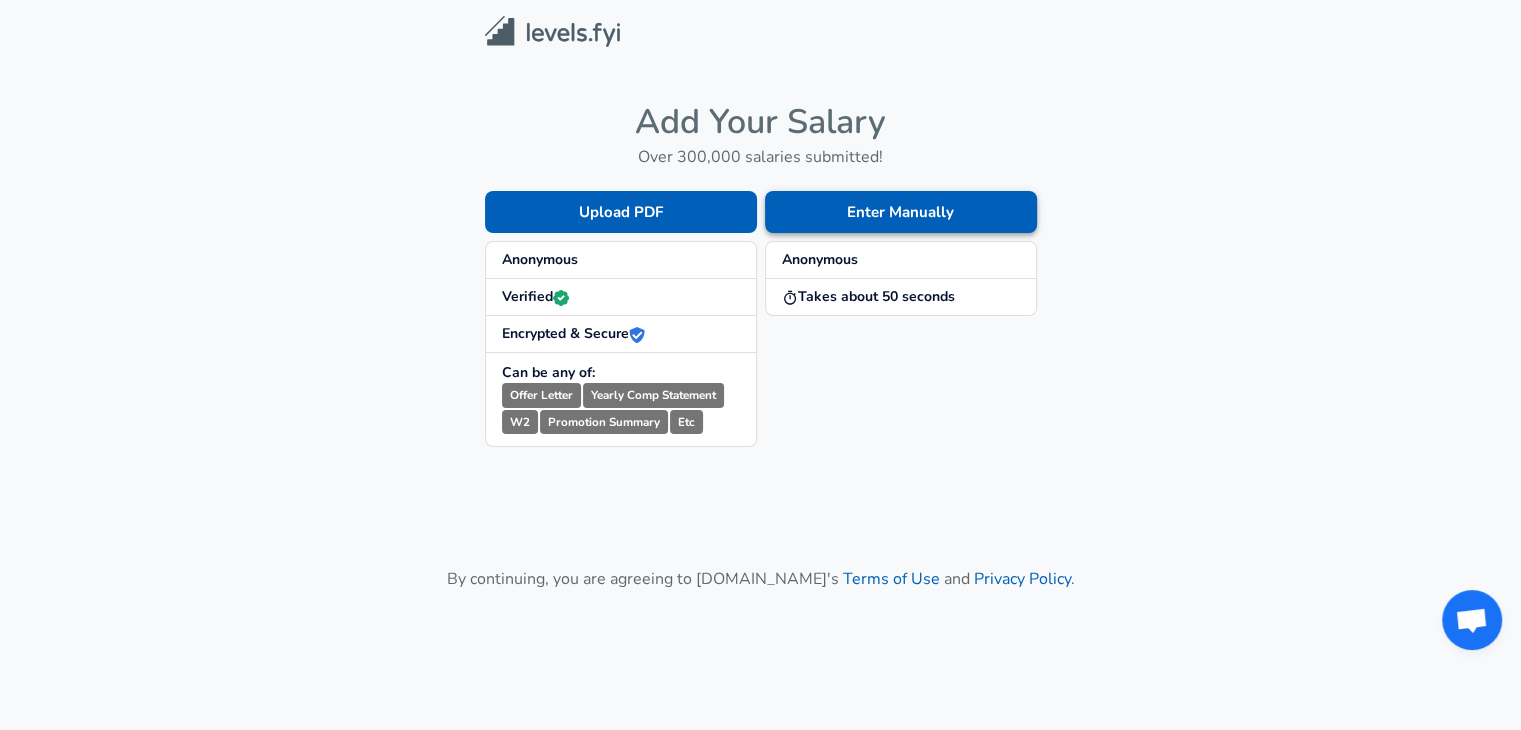 click on "Enter Manually" at bounding box center [901, 212] 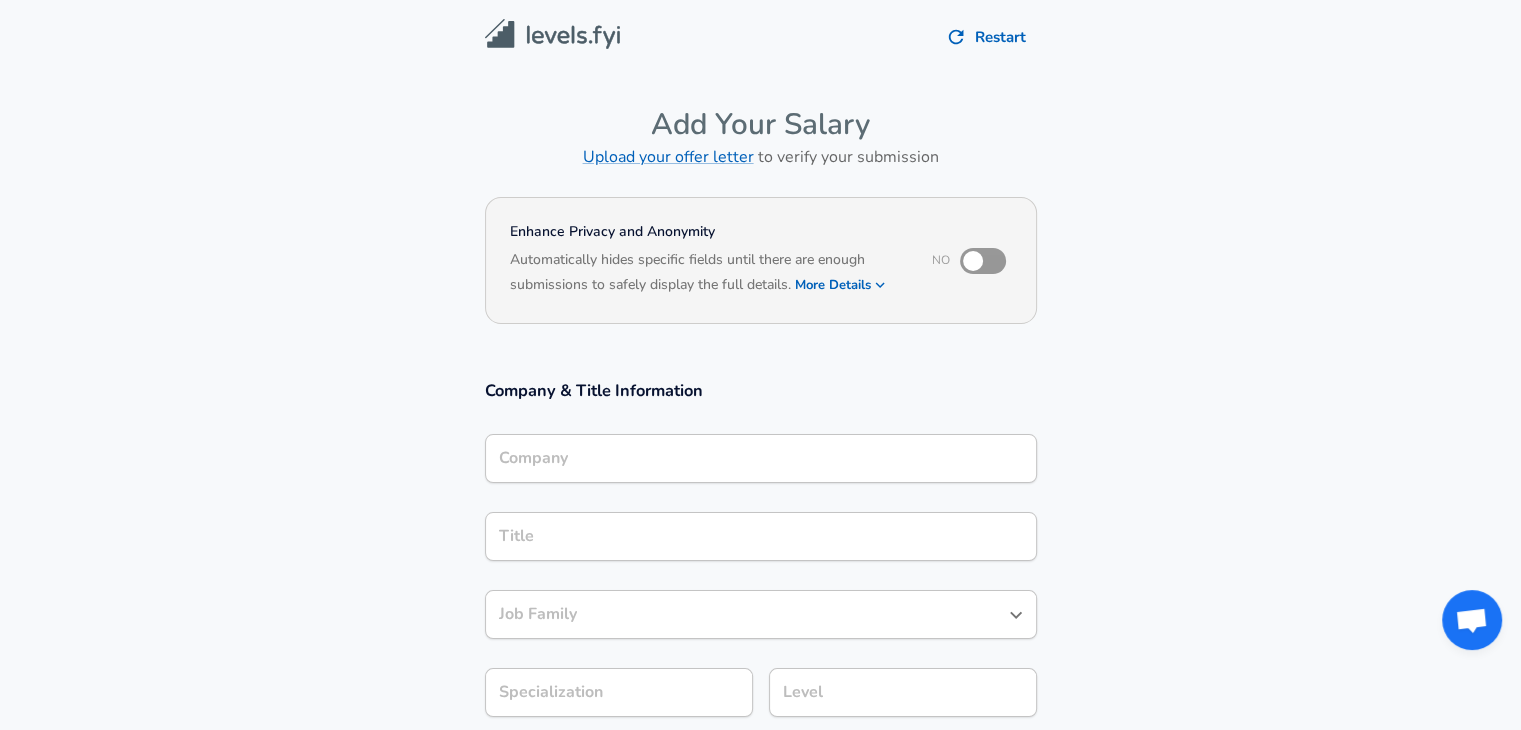 click on "Company" at bounding box center [761, 458] 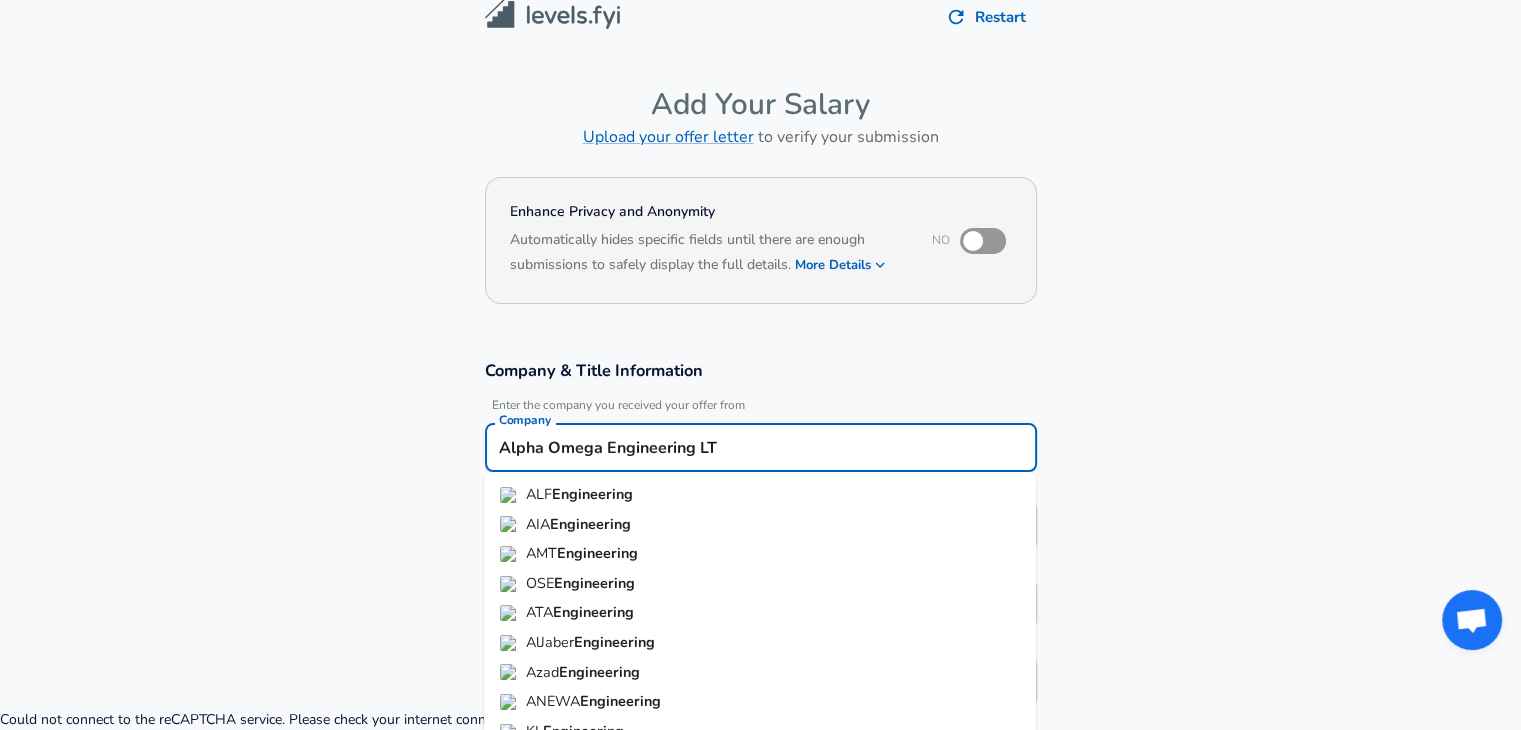 type on "Alpha Omega Engineering LTD" 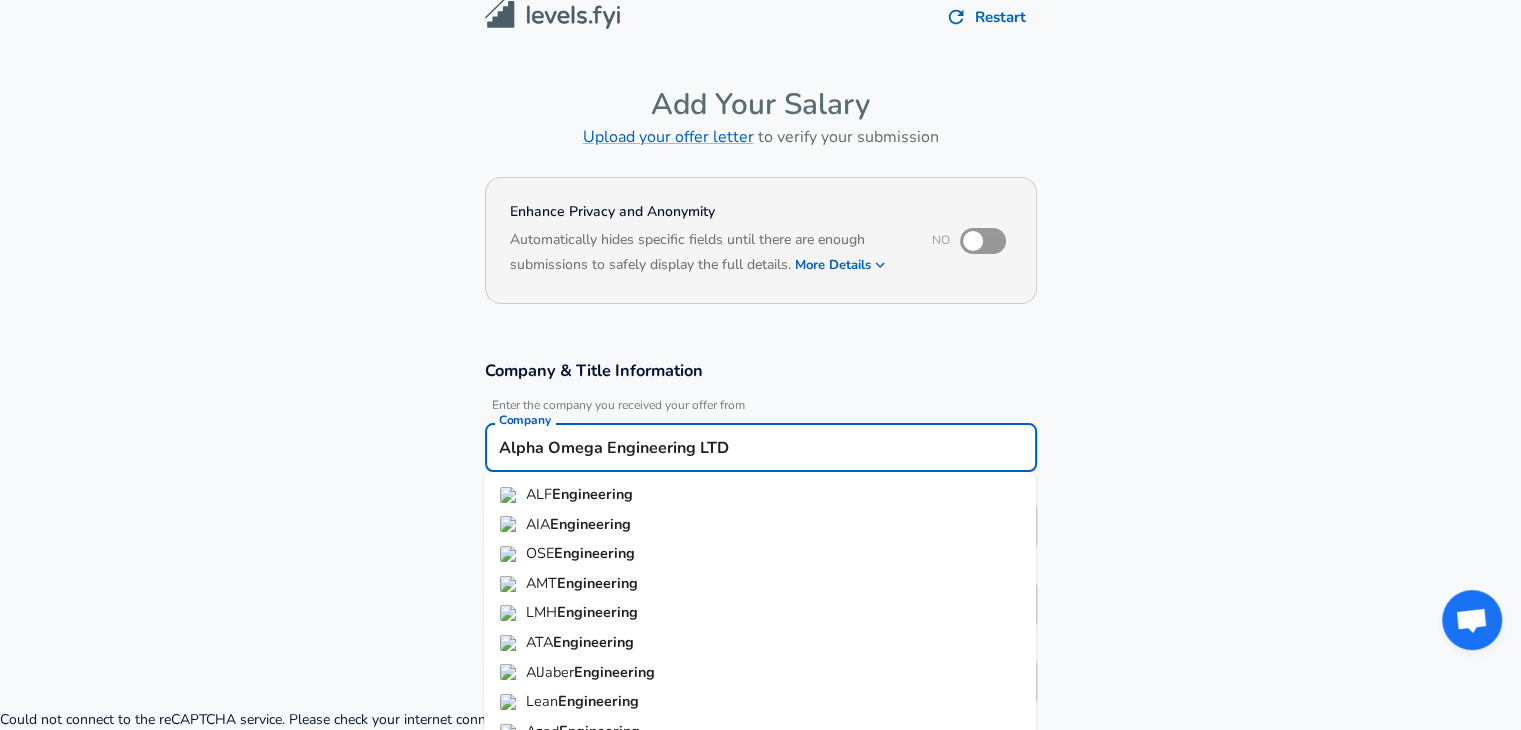click on "Submit Salary" at bounding box center (765, 1049) 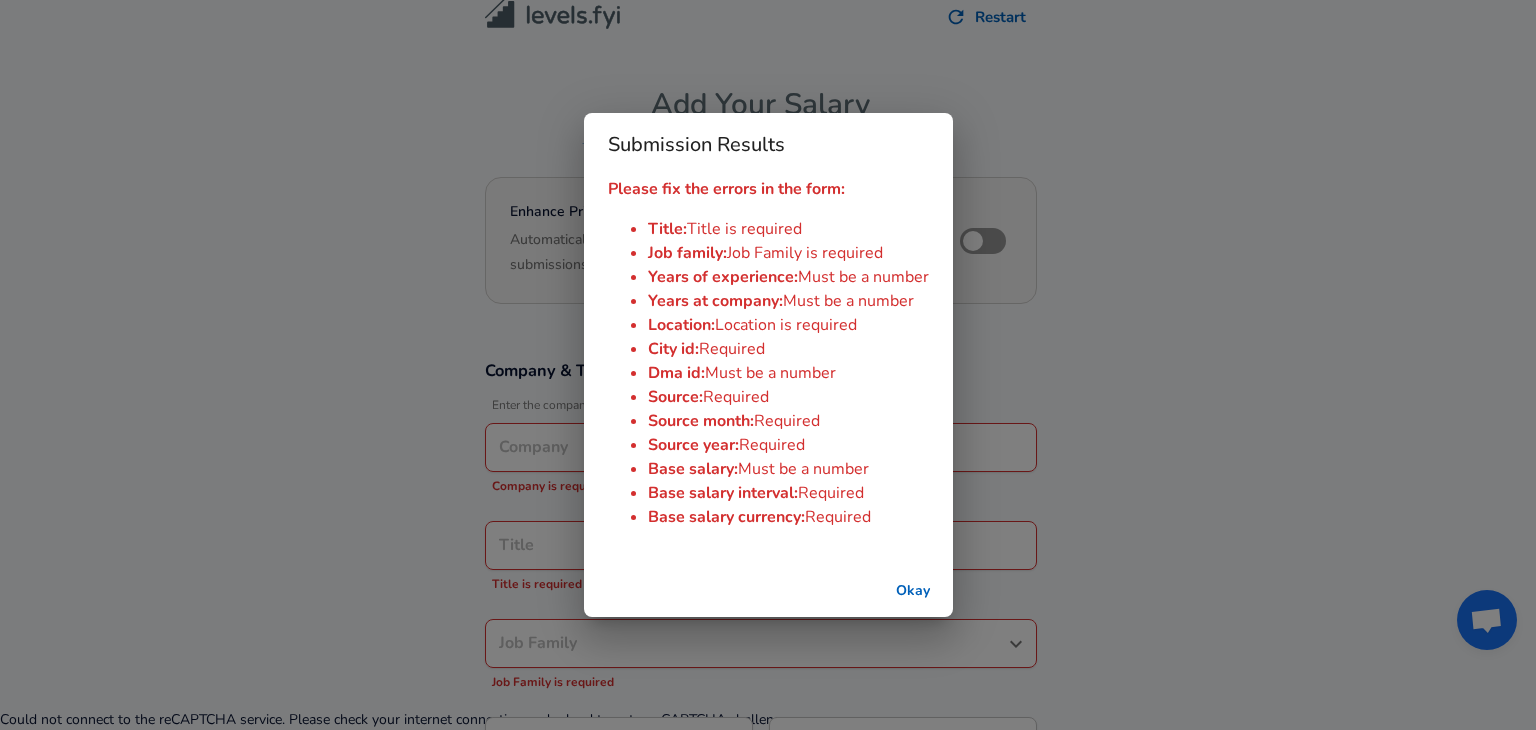 type on "Alpha Omega Engineering LTD" 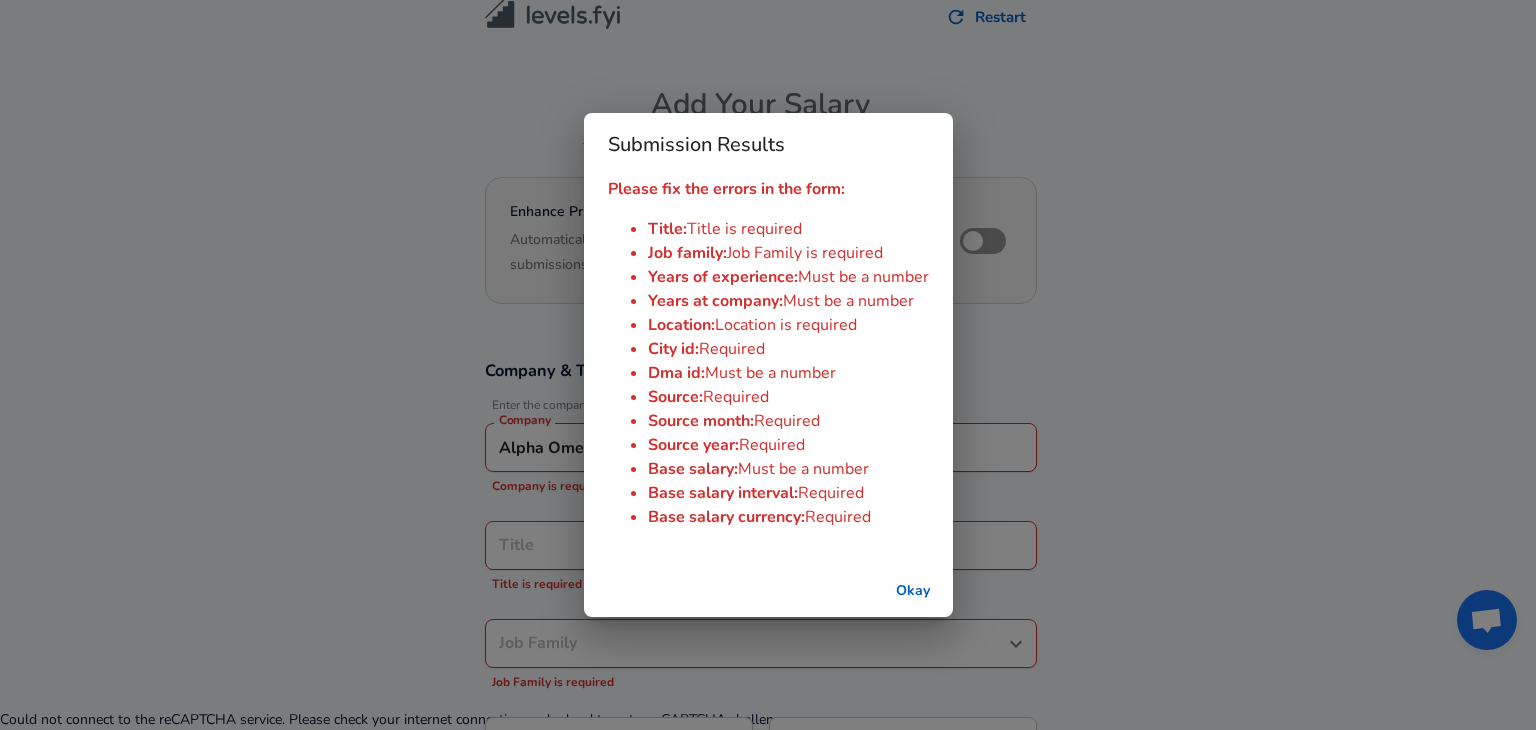 click on "Okay" at bounding box center (913, 591) 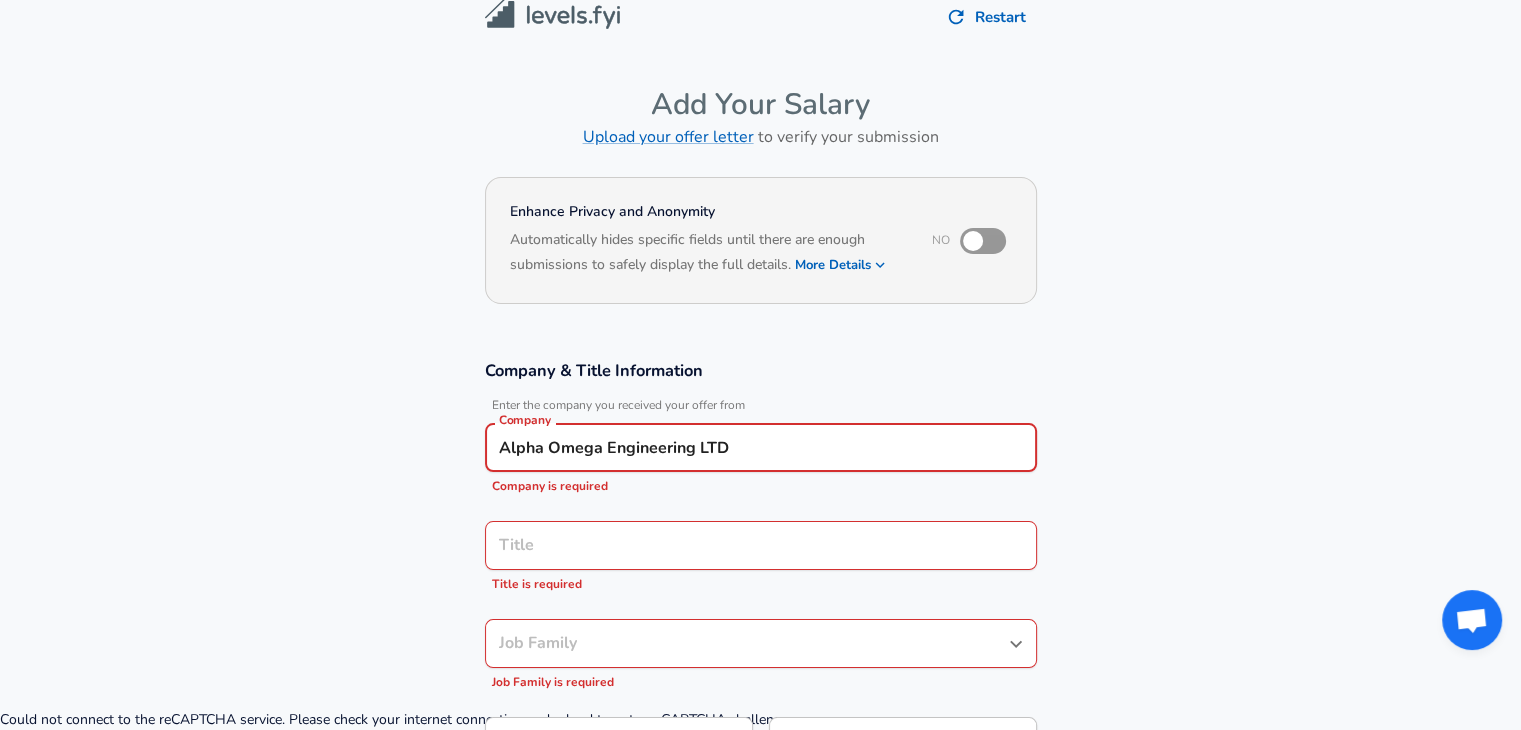 click on "Company & Title Information   Enter the company you received your offer from Company Alpha Omega Engineering LTD Company Company is required Title Title Title is required Job Family Job Family Job Family is required Specialization Specialization Level Level" at bounding box center (761, 569) 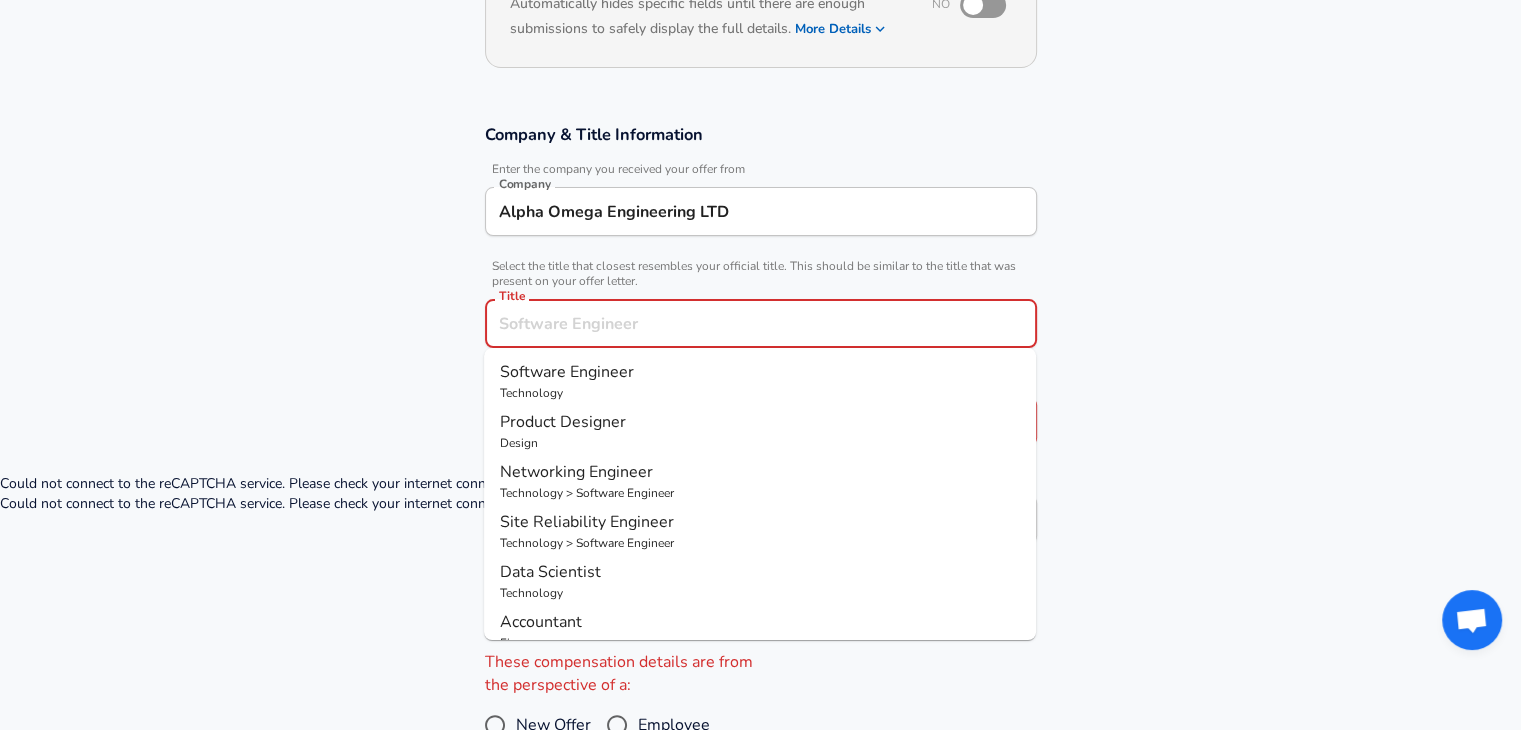 scroll, scrollTop: 300, scrollLeft: 0, axis: vertical 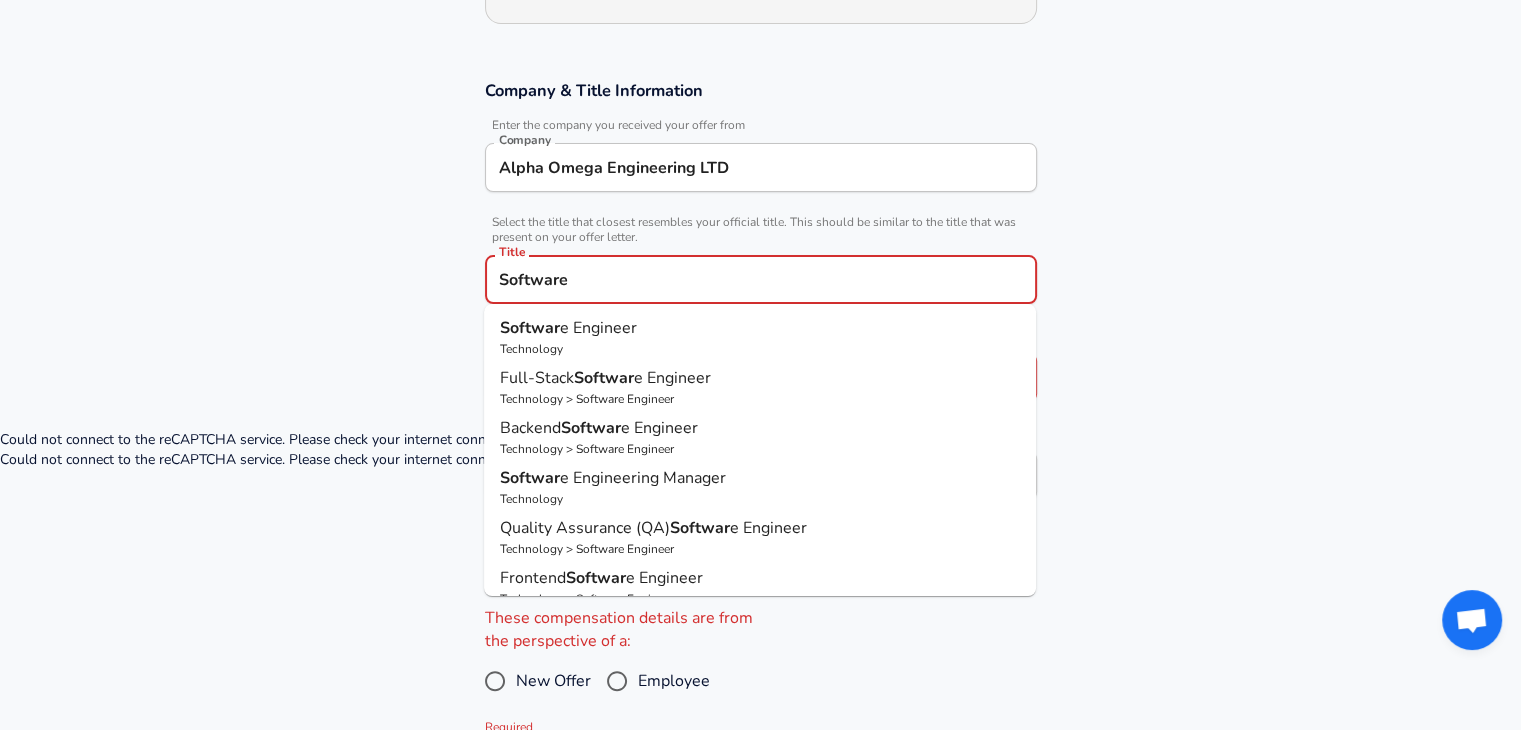 type on "Software" 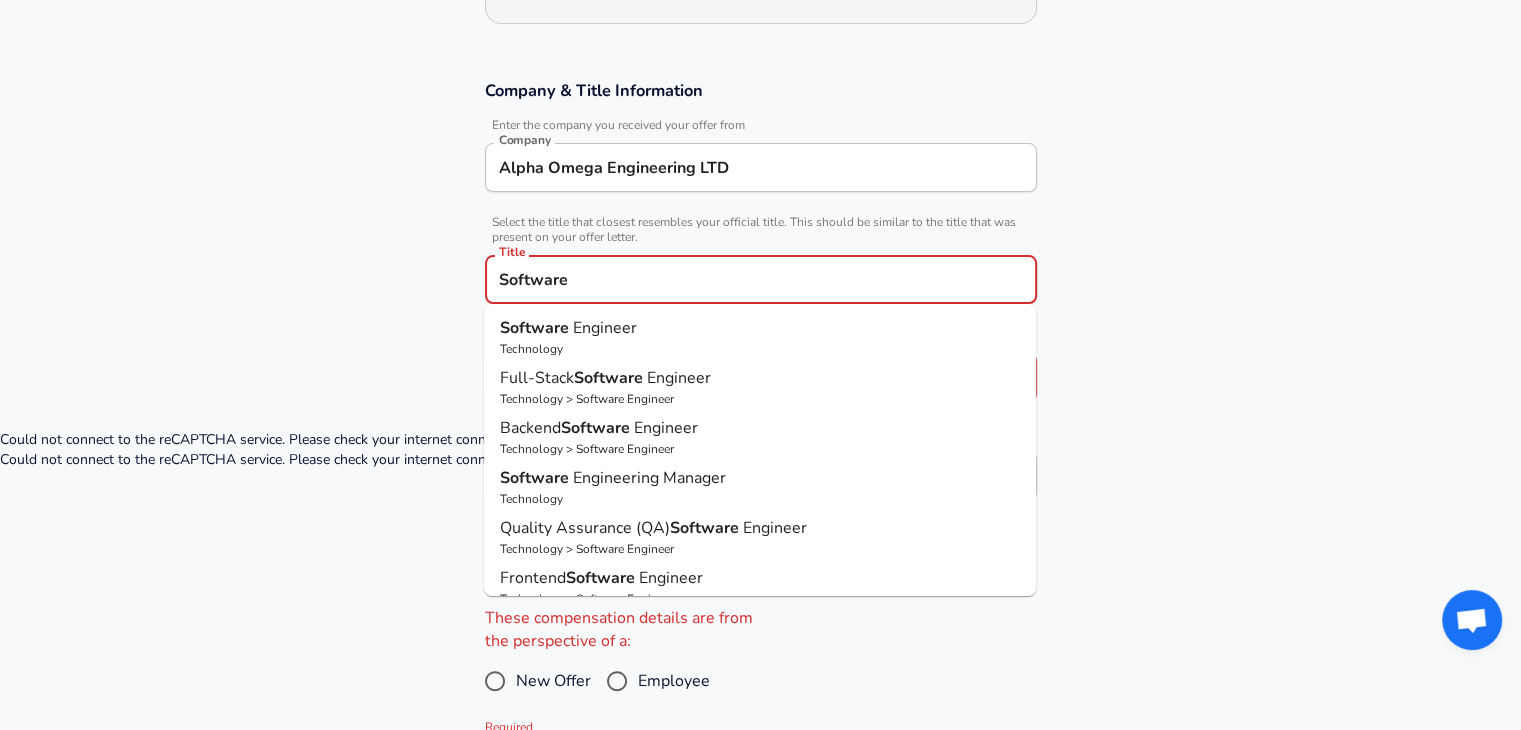 click on "Submit Salary" at bounding box center (765, 867) 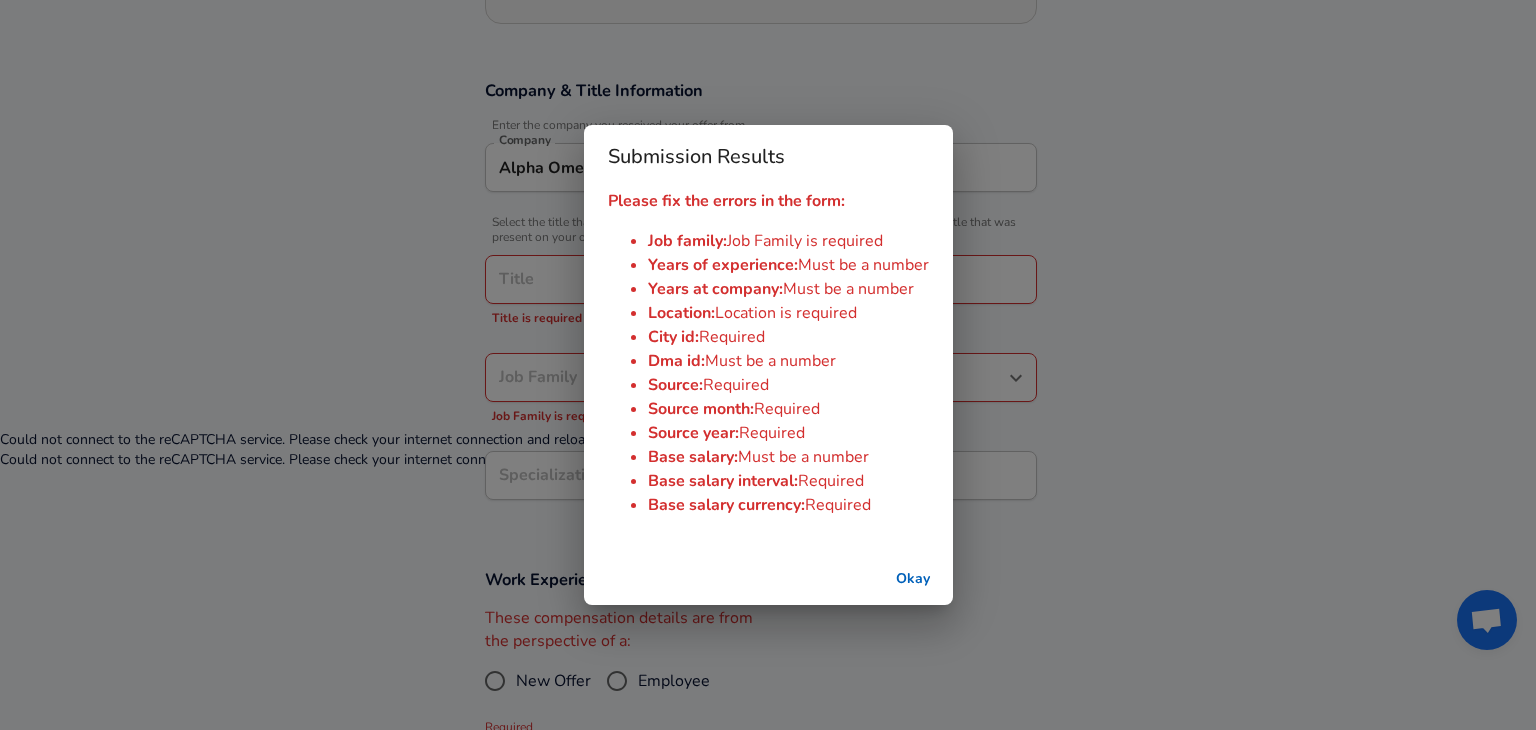 click on "Okay" at bounding box center (913, 579) 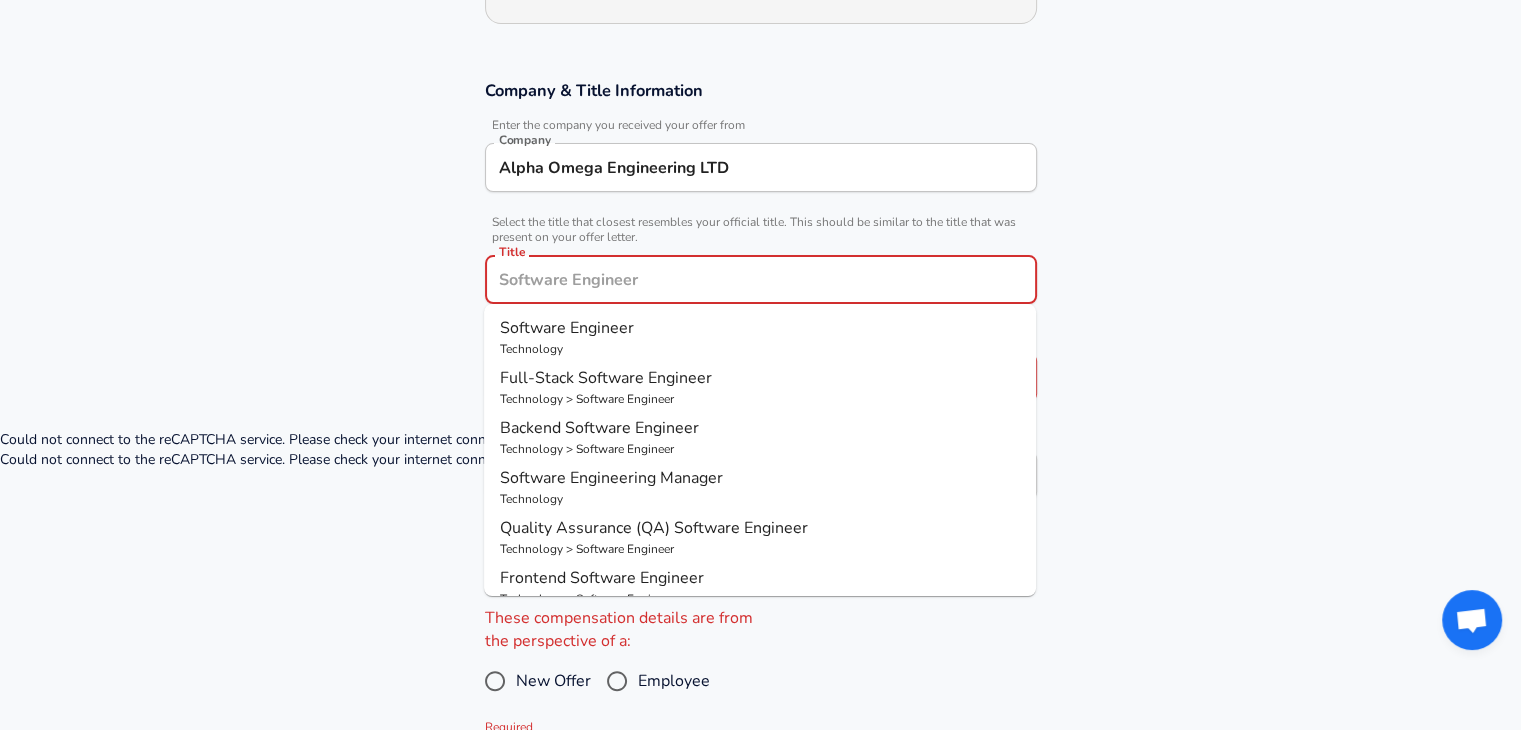 click on "Title" at bounding box center (761, 279) 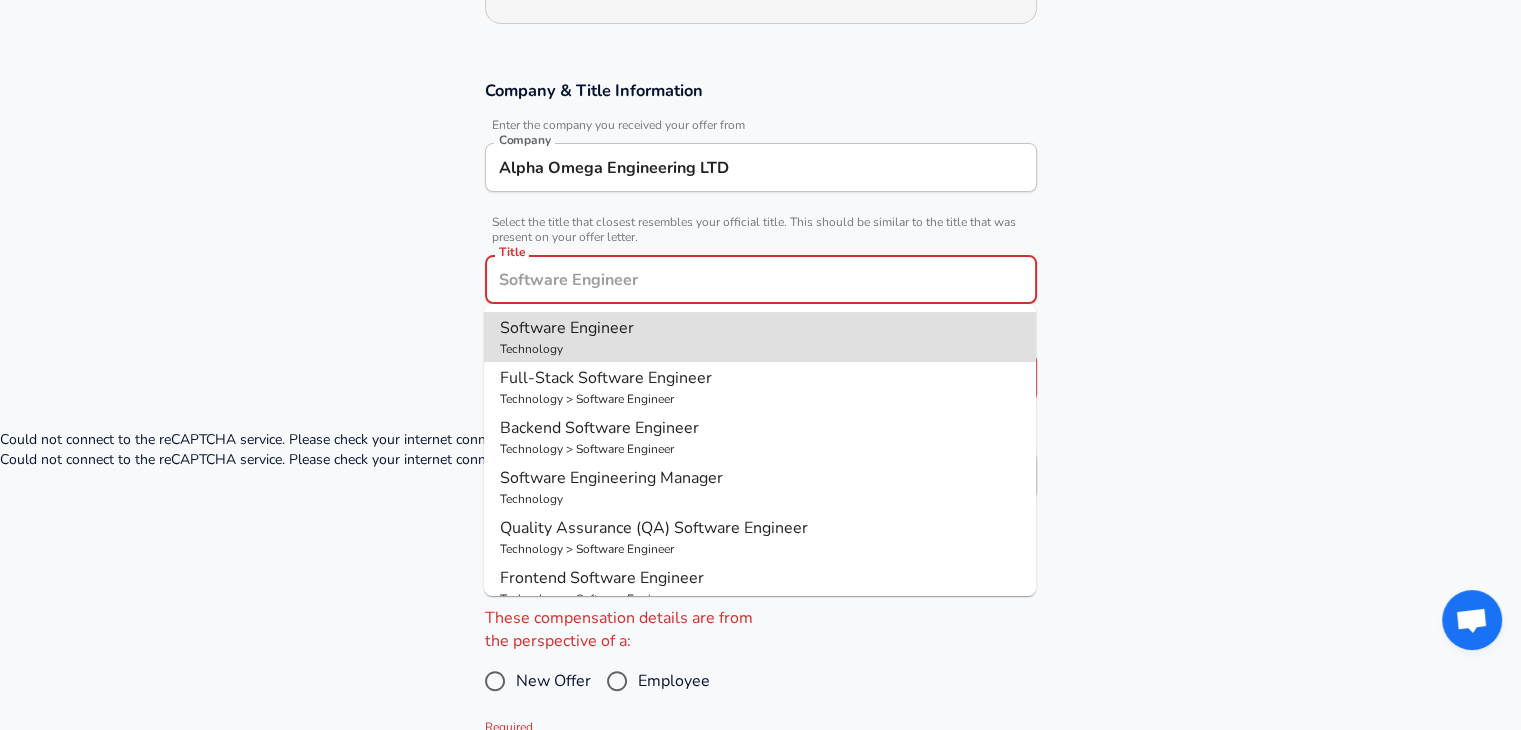 type on "Software Engineer" 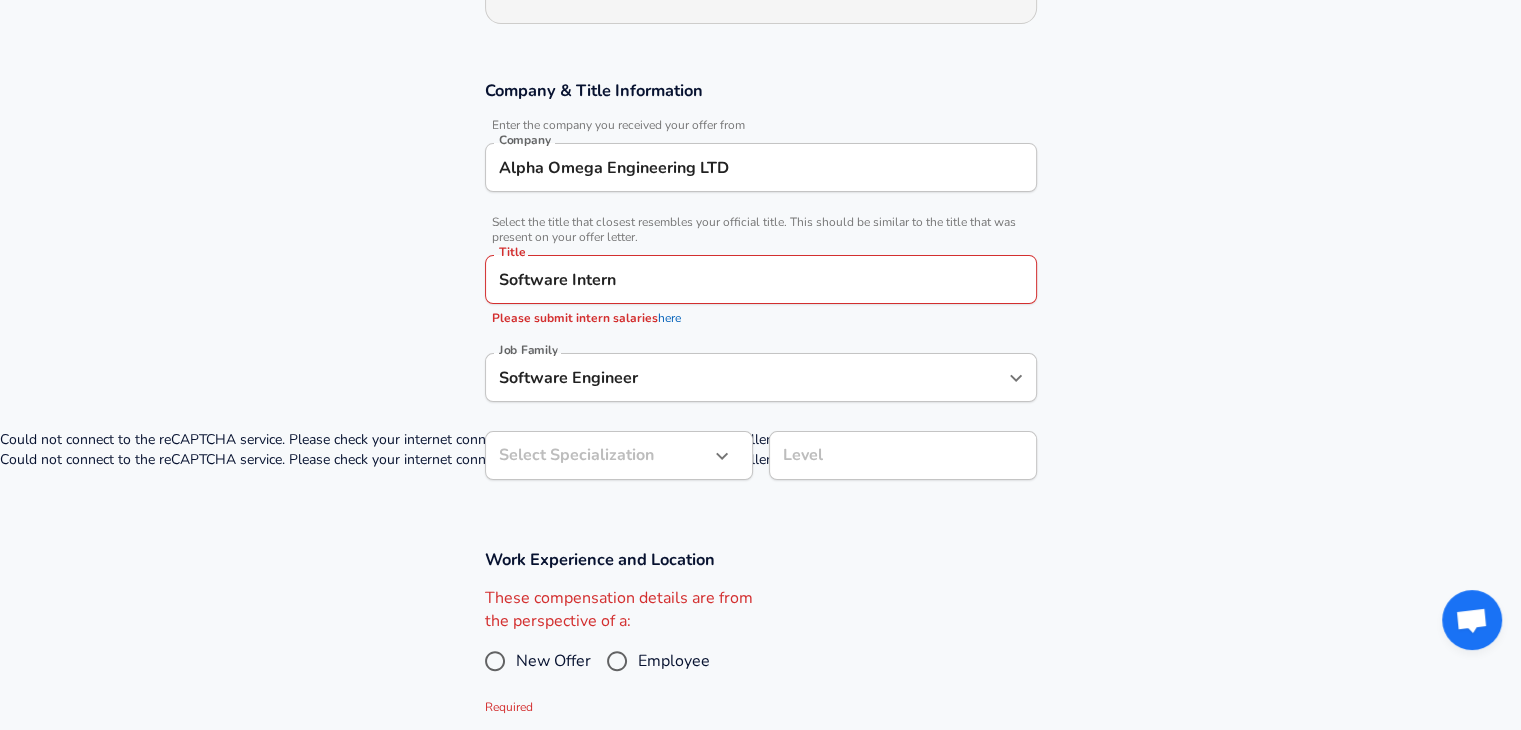 click on "Company & Title Information   Enter the company you received your offer from Company Alpha Omega Engineering LTD Company   Select the title that closest resembles your official title. This should be similar to the title that was present on your offer letter. Title Software Intern Title Please submit [DEMOGRAPHIC_DATA] salaries  here Job Family Software Engineer Job Family Select Specialization ​ Select Specialization Level Level" at bounding box center (760, 290) 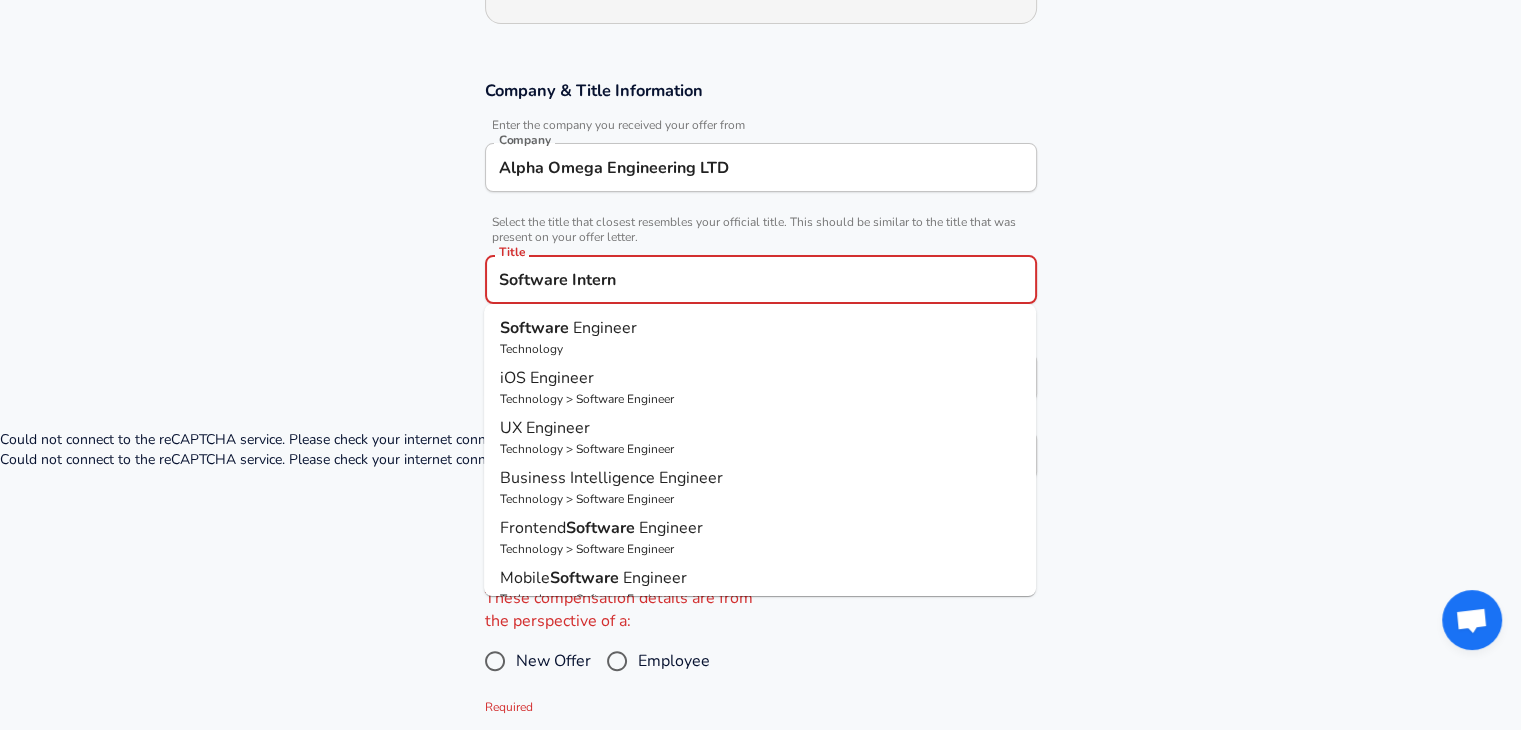 click on "Software Intern" at bounding box center (761, 279) 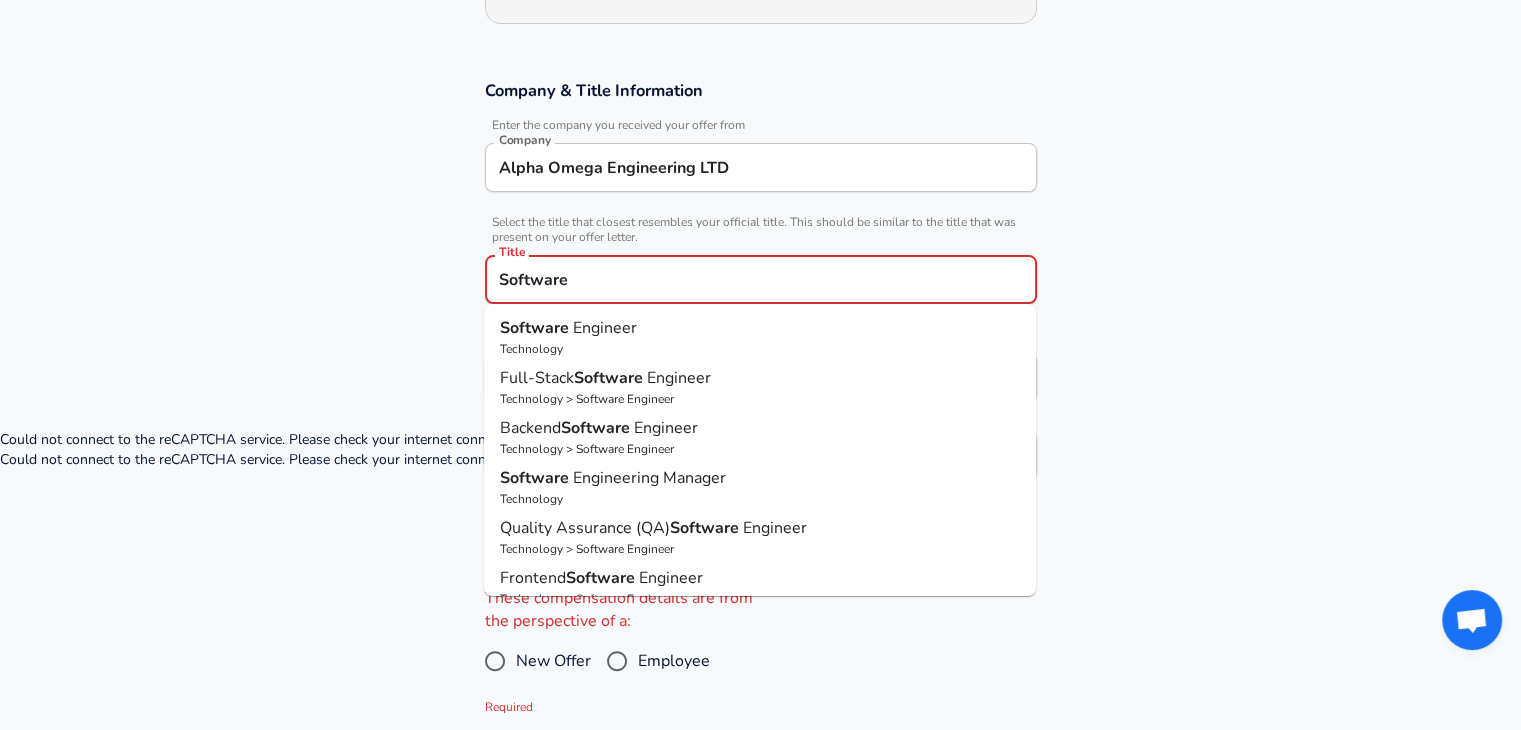 paste on "Student Position" 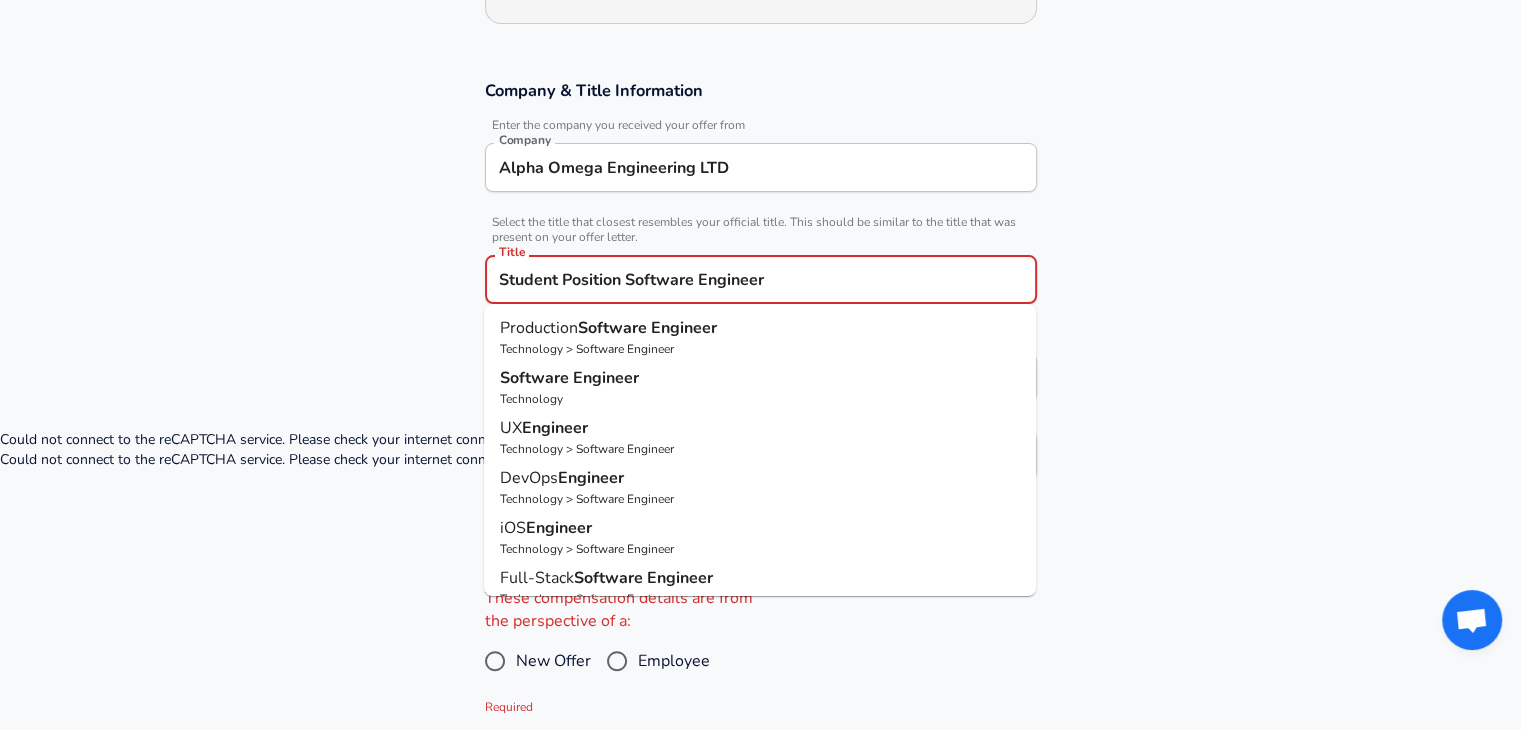 type on "Student Position Software Engineer" 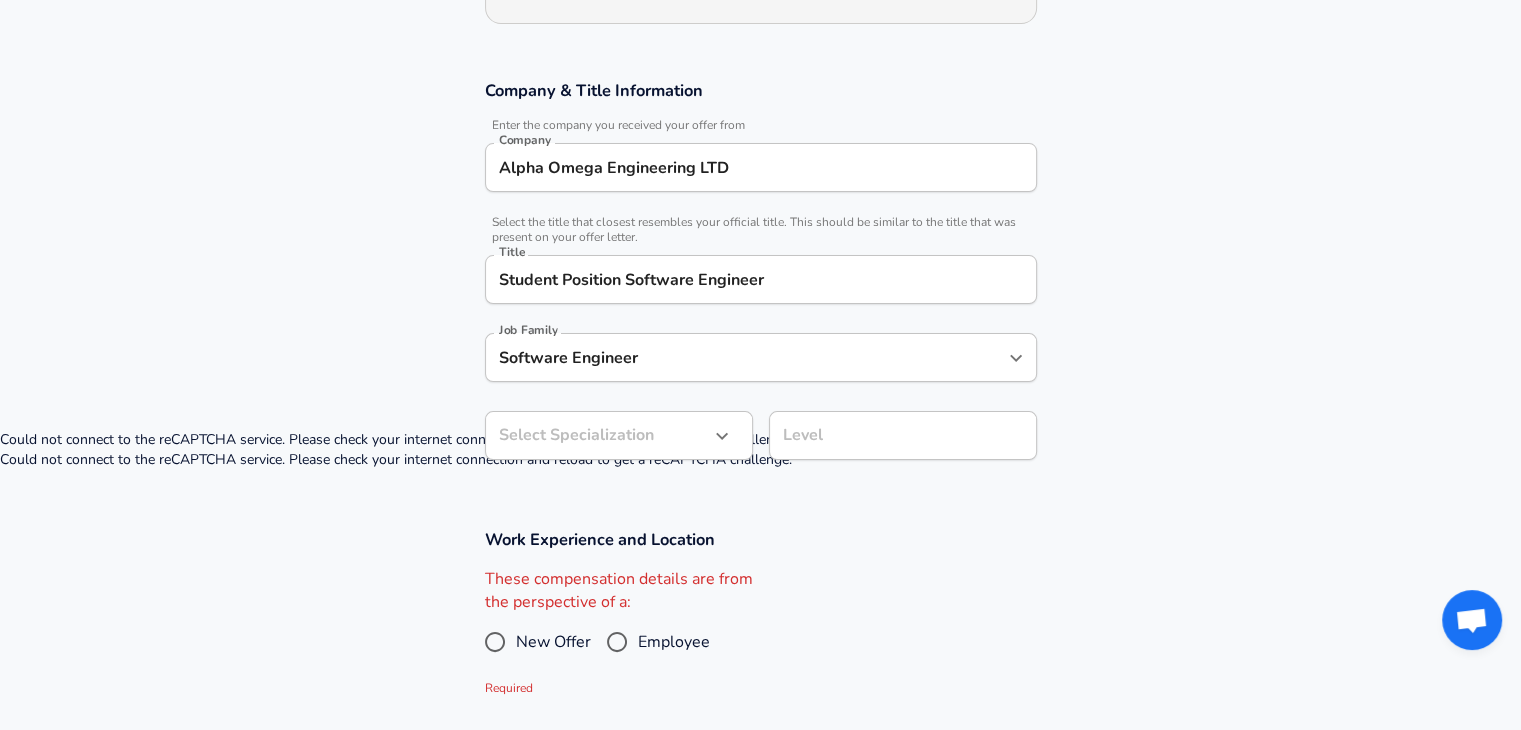 click on "Company & Title Information   Enter the company you received your offer from Company Alpha Omega Engineering LTD Company   Select the title that closest resembles your official title. This should be similar to the title that was present on your offer letter. Title Student Position Software Engineer Title Job Family Software Engineer Job Family Select Specialization ​ Select Specialization Level Level" at bounding box center (760, 280) 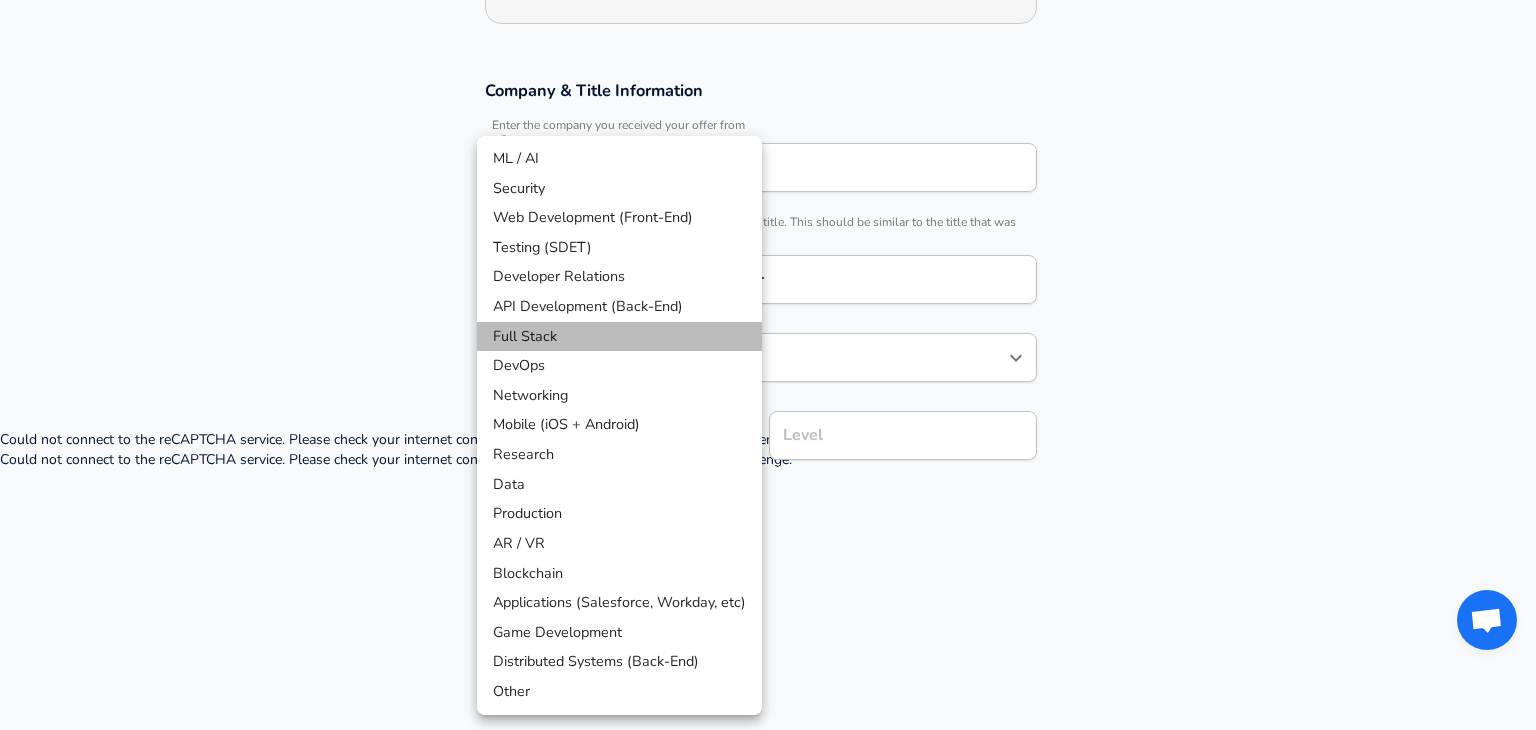 click on "Full Stack" at bounding box center [619, 337] 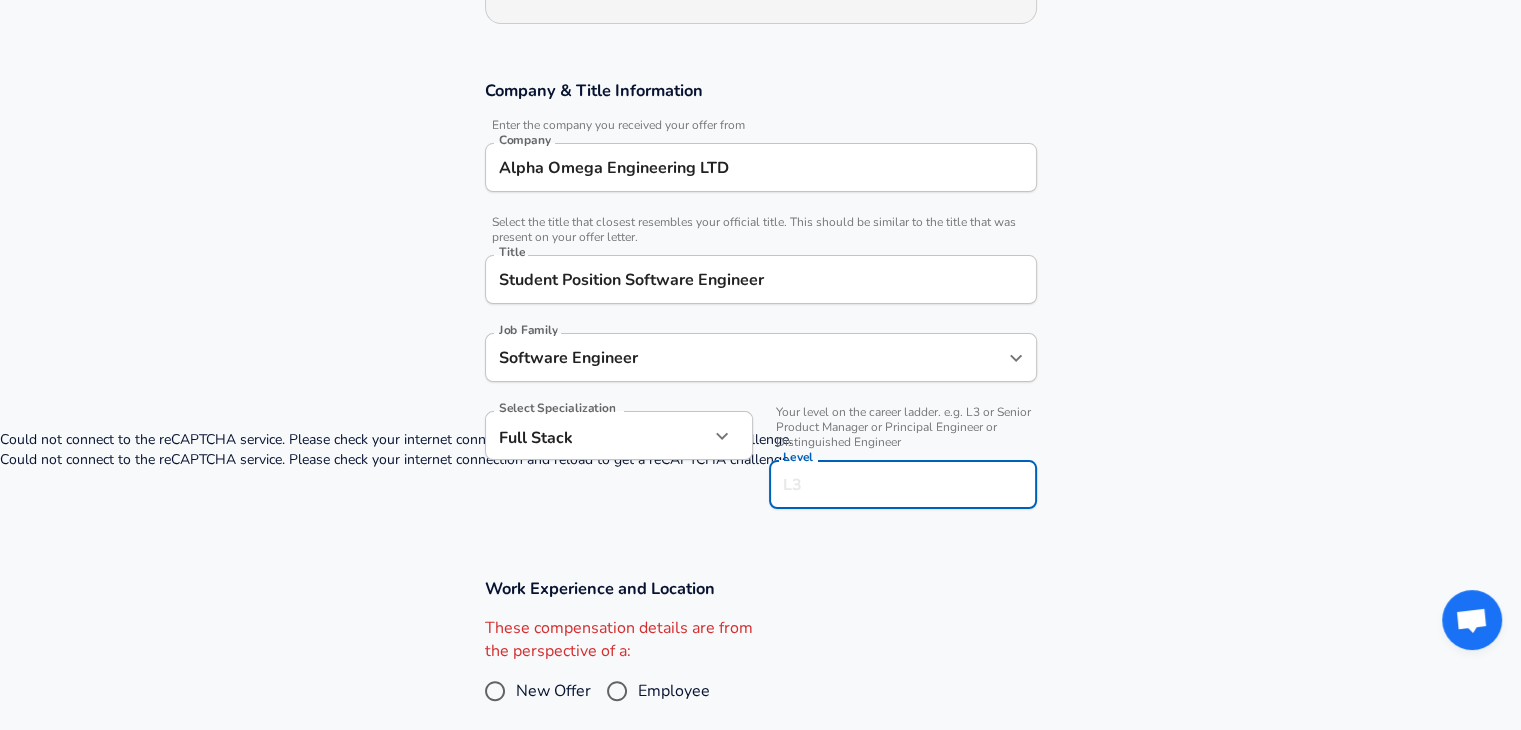 scroll, scrollTop: 340, scrollLeft: 0, axis: vertical 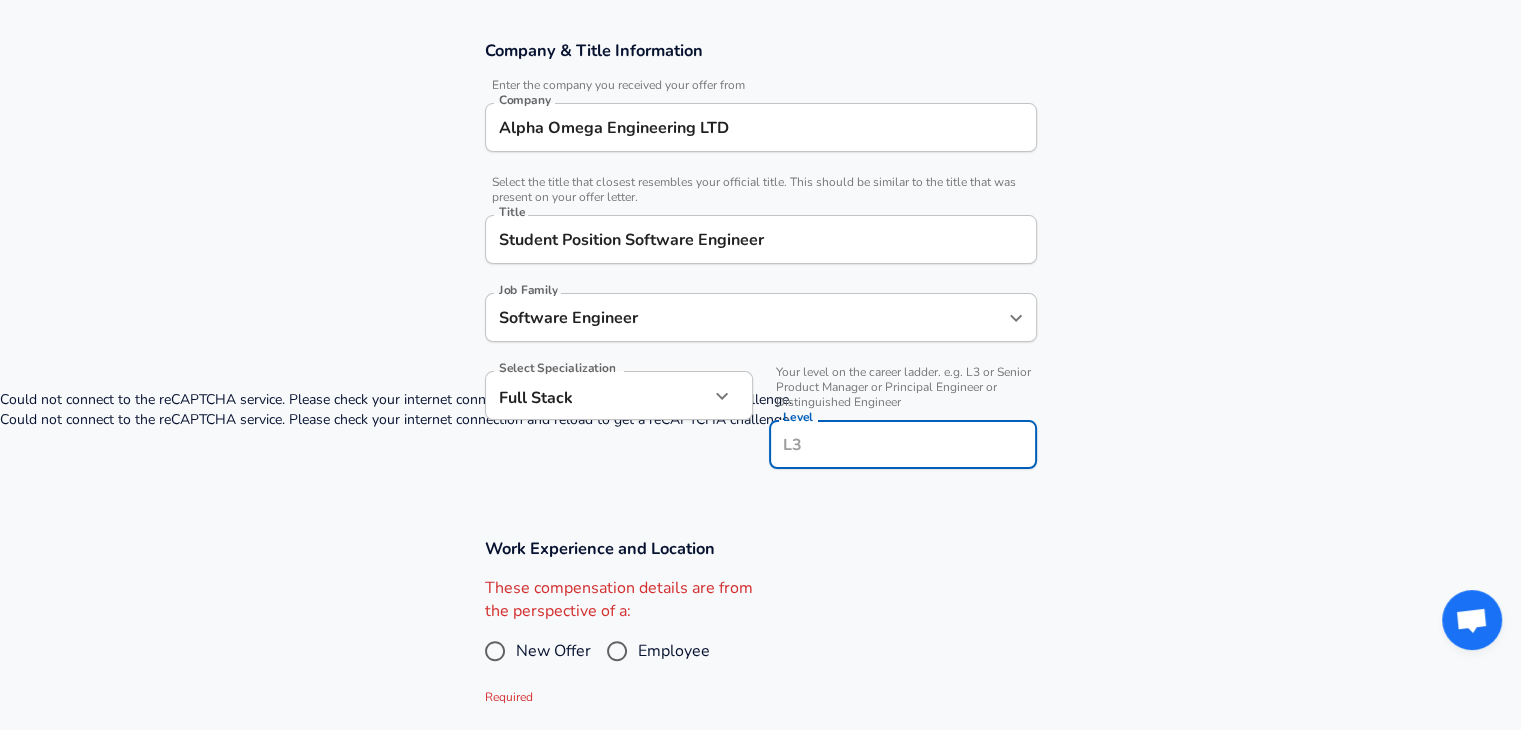 click on "Level" at bounding box center (903, 444) 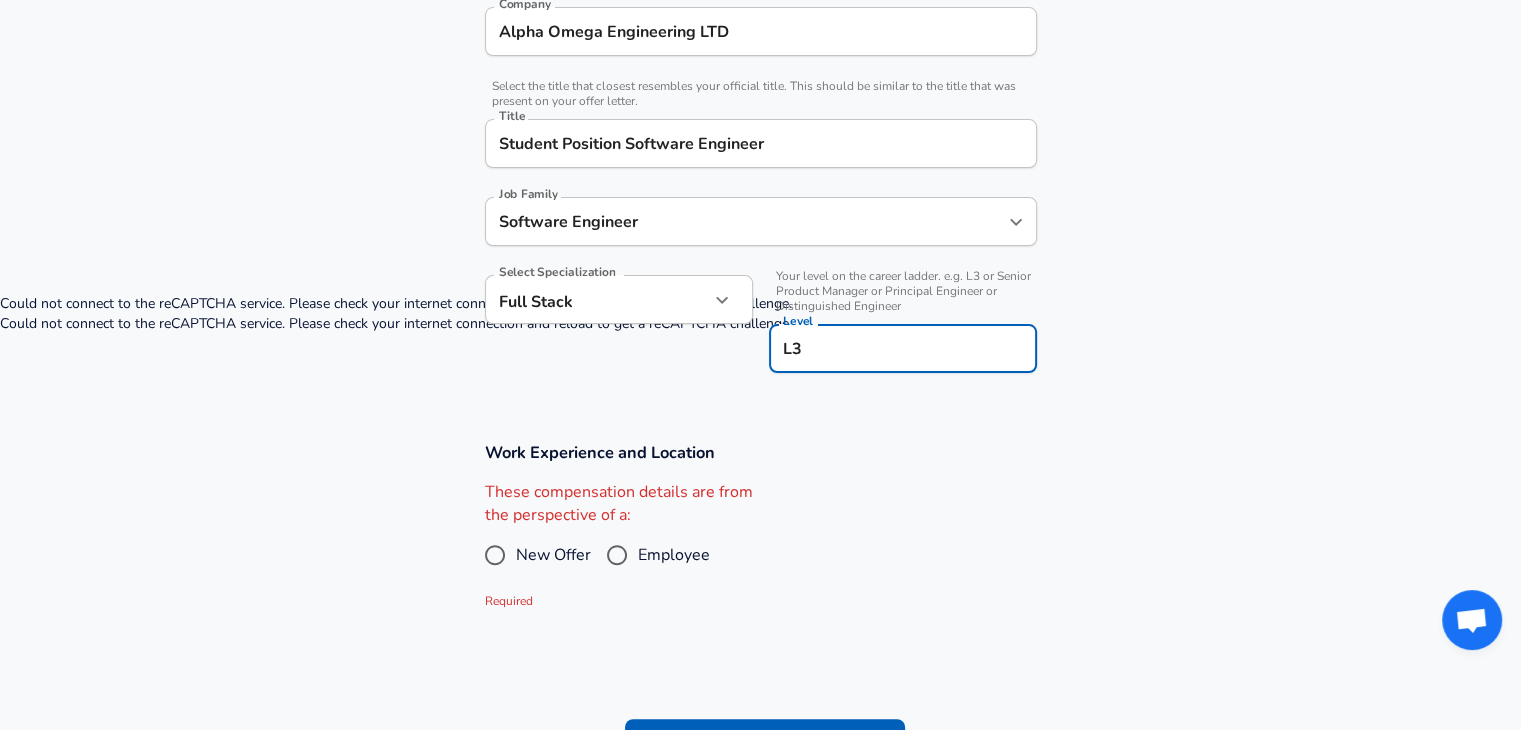 scroll, scrollTop: 440, scrollLeft: 0, axis: vertical 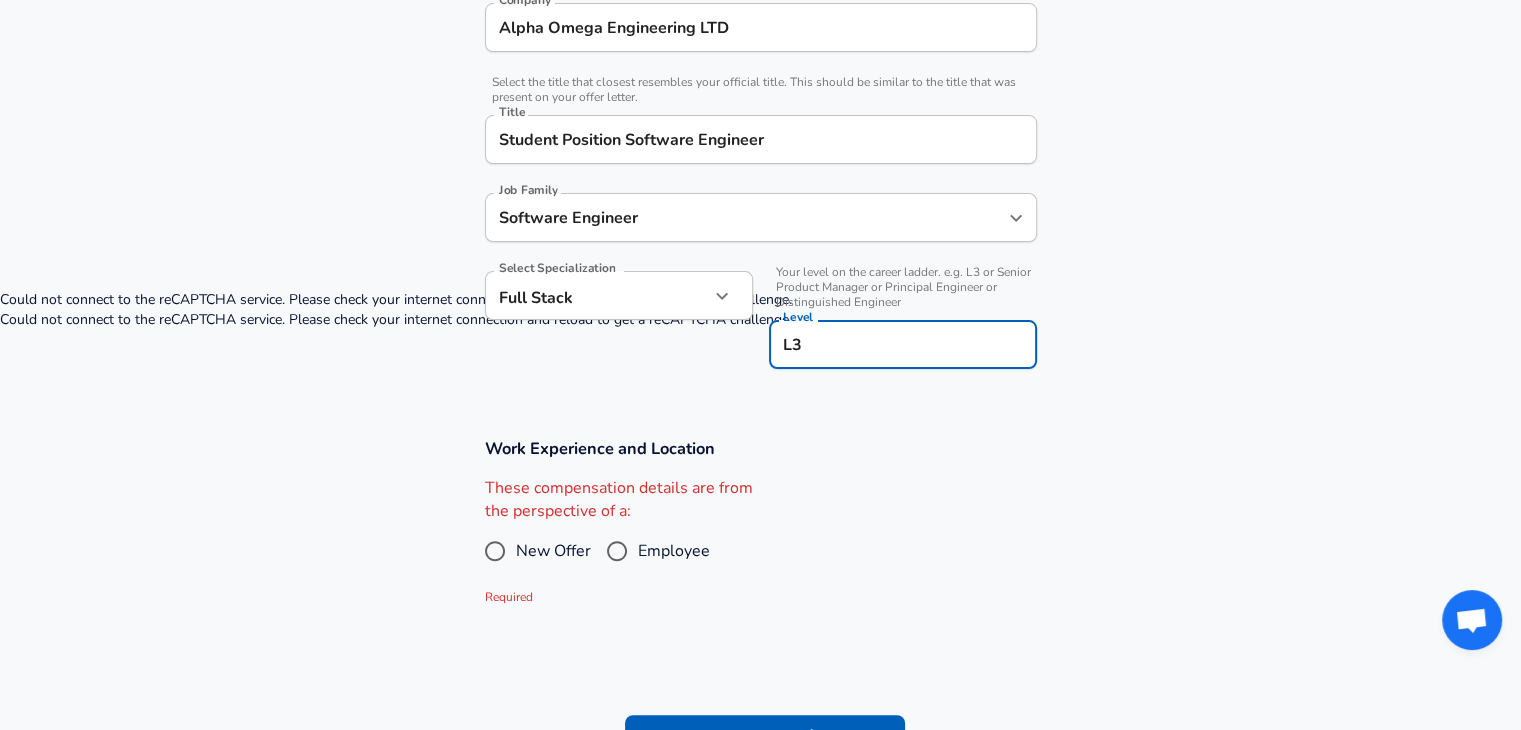 type on "L3" 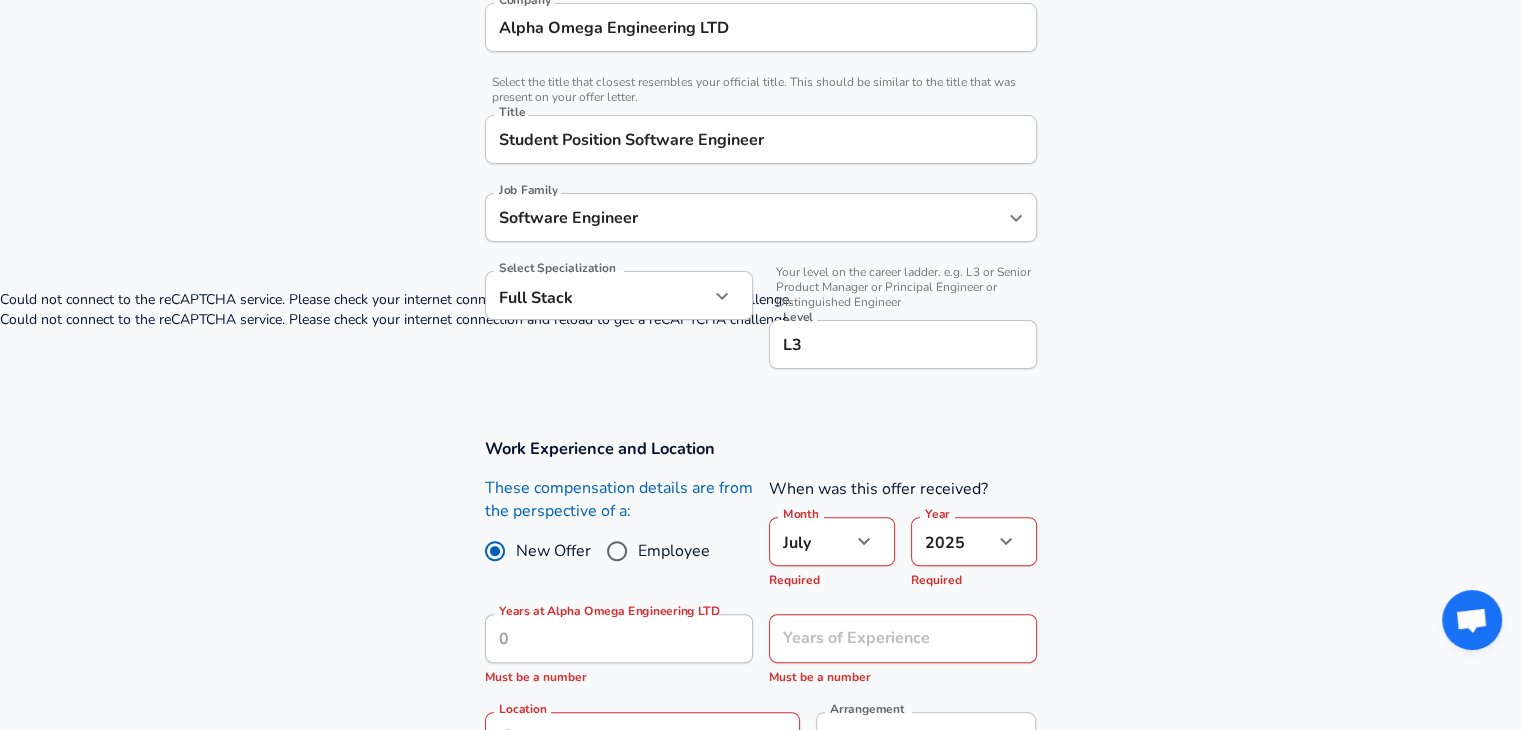 click on "Restart Add Your Salary Upload your offer letter   to verify your submission Enhance Privacy and Anonymity No Automatically hides specific fields until there are enough submissions to safely display the full details.   More Details Based on your submission and the data points that we have already collected, we will automatically hide and anonymize specific fields if there aren't enough data points to remain sufficiently anonymous. Company & Title Information   Enter the company you received your offer from Company Alpha Omega Engineering LTD Company   Select the title that closest resembles your official title. This should be similar to the title that was present on your offer letter. Title Student Position Software Engineer Title Job Family Software Engineer Job Family Select Specialization Full Stack Full Stack Select Specialization   Your level on the career ladder. e.g. L3 or Senior Product Manager or Principal Engineer or Distinguished Engineer Level L3 Level Work Experience and Location New Offer Month" at bounding box center (760, -75) 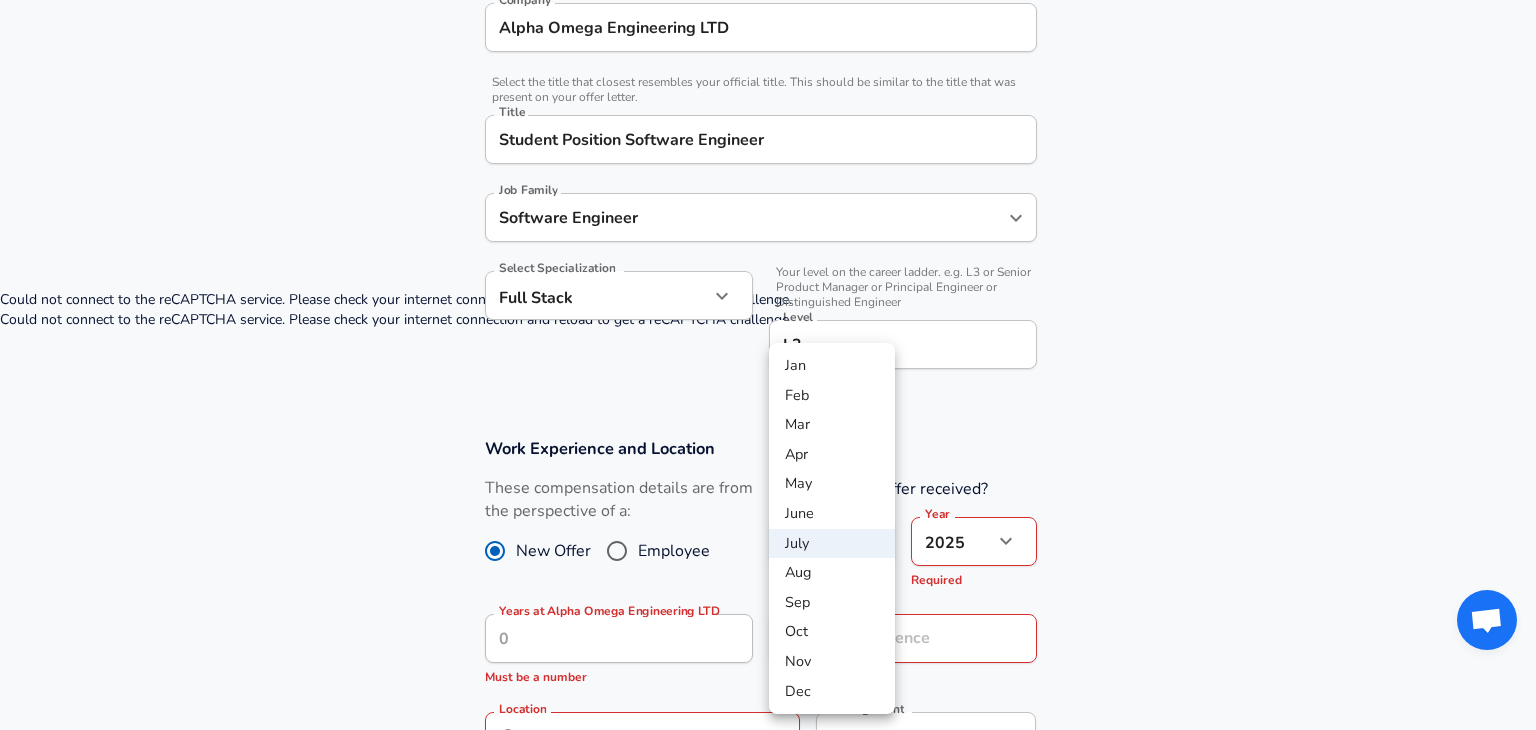 click on "Aug" at bounding box center (832, 573) 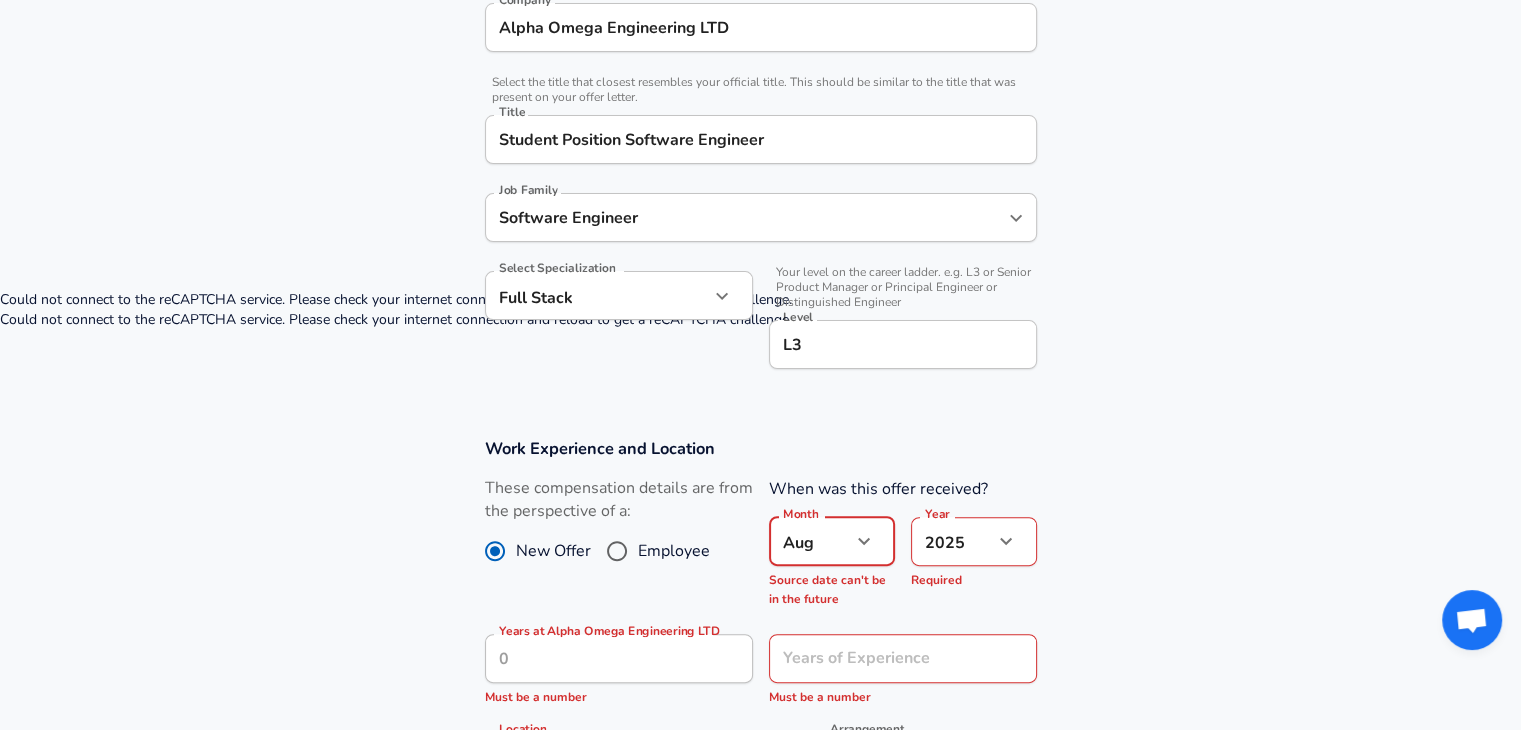 click on "Restart Add Your Salary Upload your offer letter   to verify your submission Enhance Privacy and Anonymity No Automatically hides specific fields until there are enough submissions to safely display the full details.   More Details Based on your submission and the data points that we have already collected, we will automatically hide and anonymize specific fields if there aren't enough data points to remain sufficiently anonymous. Company & Title Information   Enter the company you received your offer from Company Alpha Omega Engineering LTD Company   Select the title that closest resembles your official title. This should be similar to the title that was present on your offer letter. Title Student Position Software Engineer Title Job Family Software Engineer Job Family Select Specialization Full Stack Full Stack Select Specialization   Your level on the career ladder. e.g. L3 or Senior Product Manager or Principal Engineer or Distinguished Engineer Level L3 Level Work Experience and Location New Offer Month" at bounding box center (760, -75) 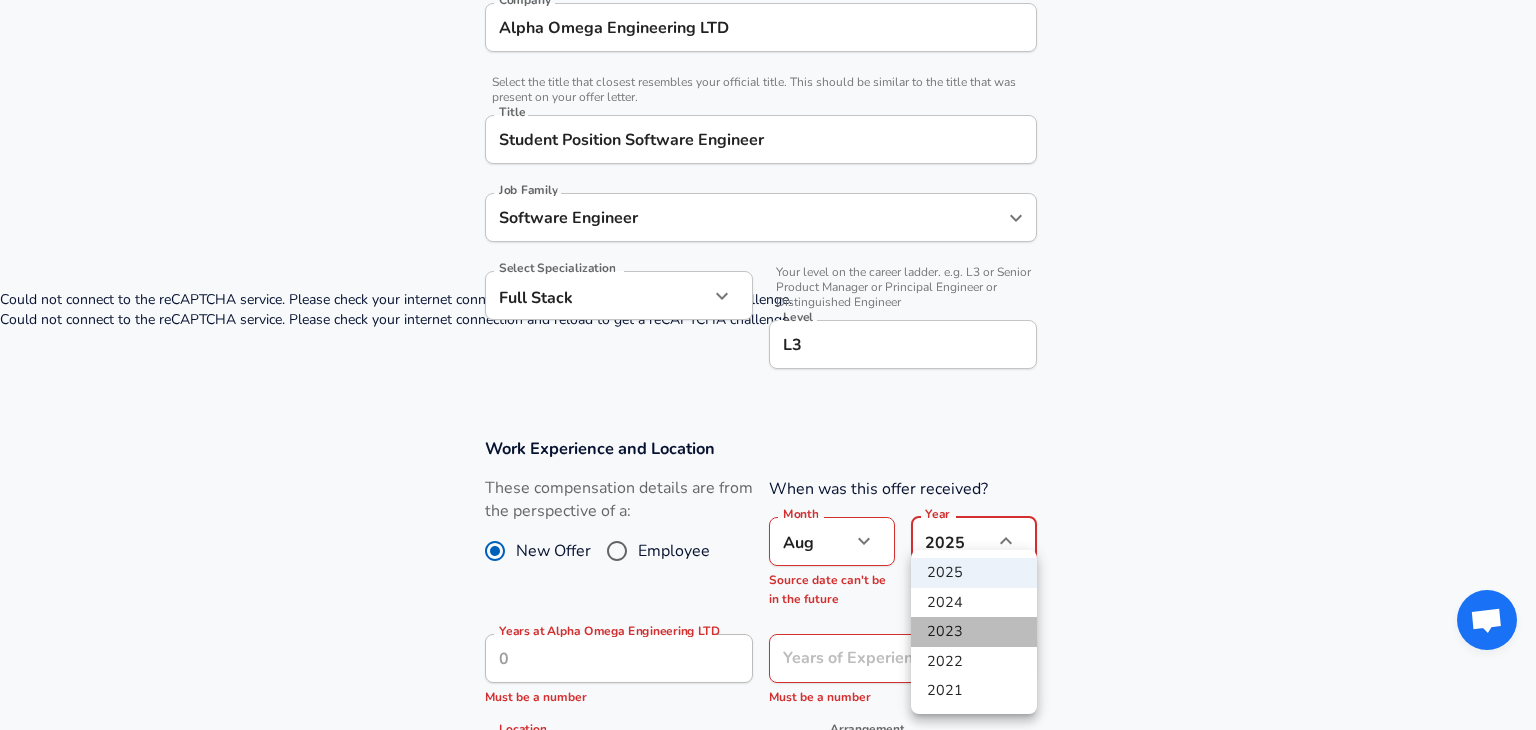 click on "2023" at bounding box center [974, 632] 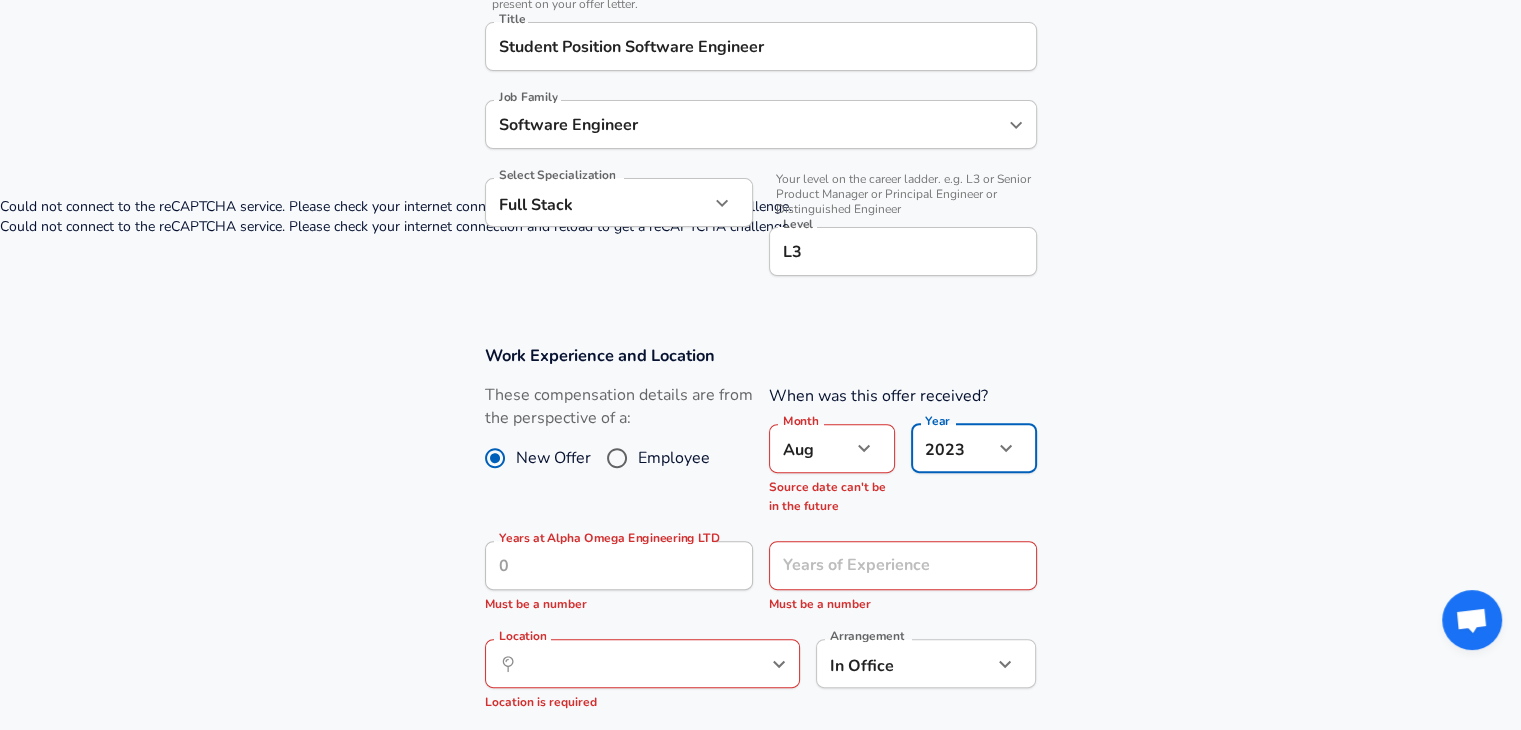scroll, scrollTop: 540, scrollLeft: 0, axis: vertical 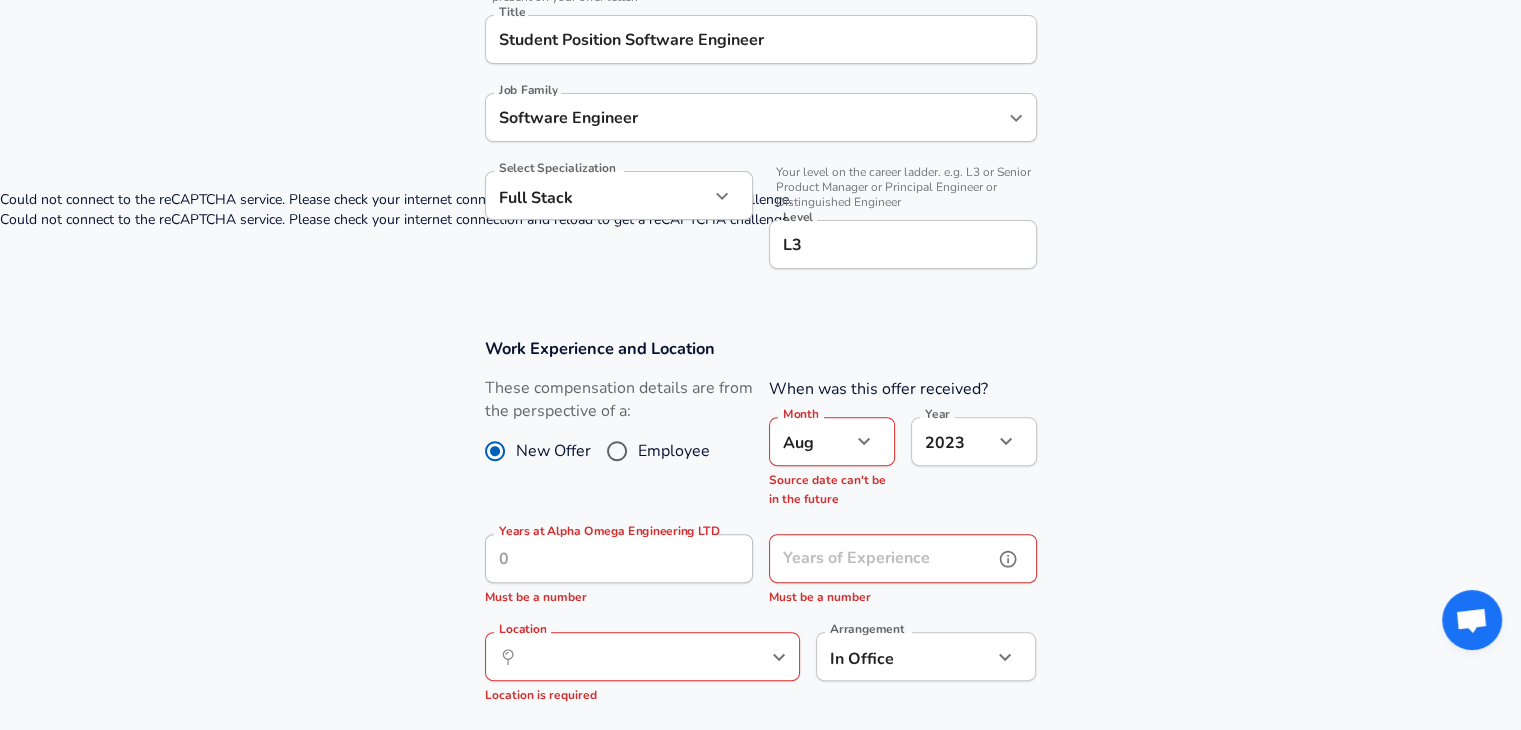 click on "Years of Experience" at bounding box center [881, 558] 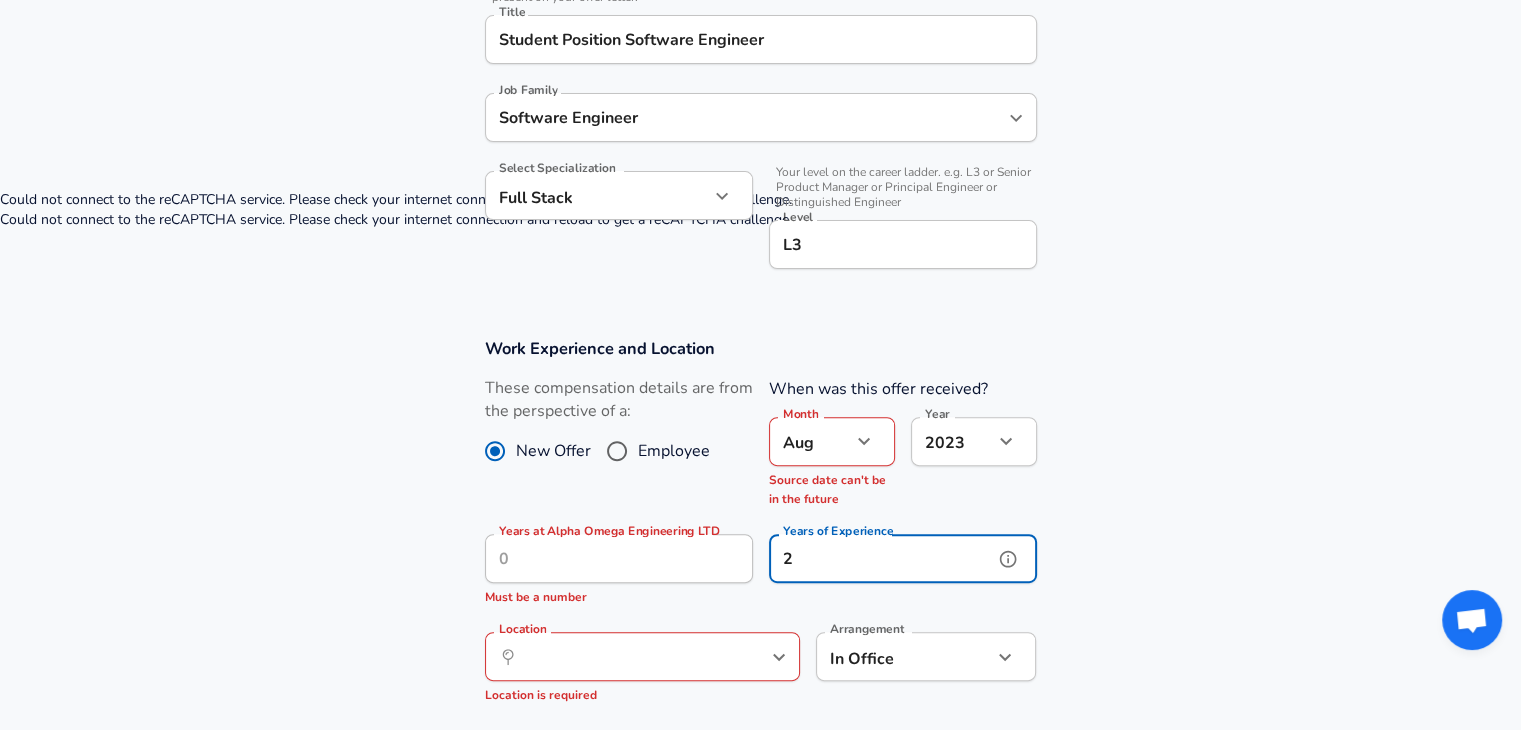 type on "2" 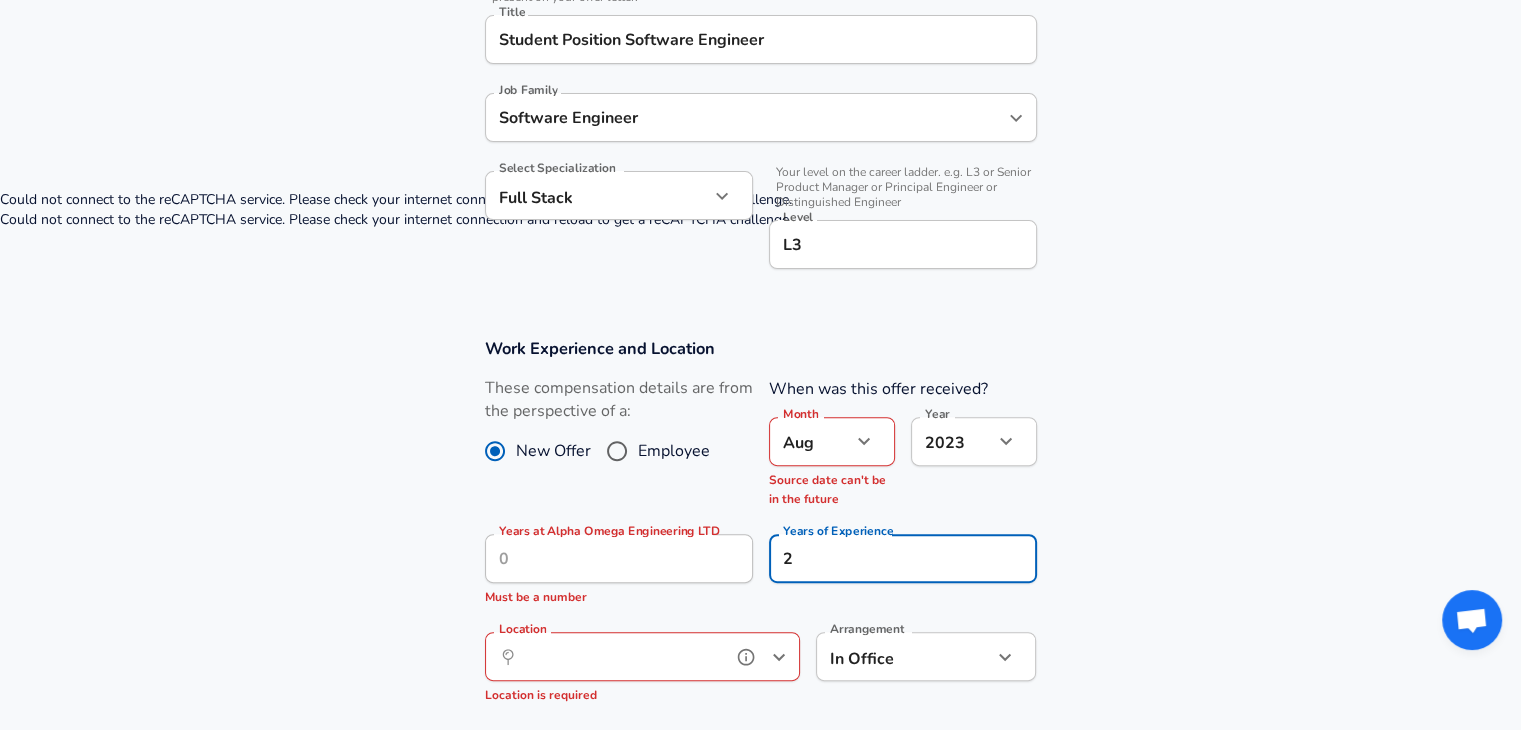 click on "Location" at bounding box center [620, 656] 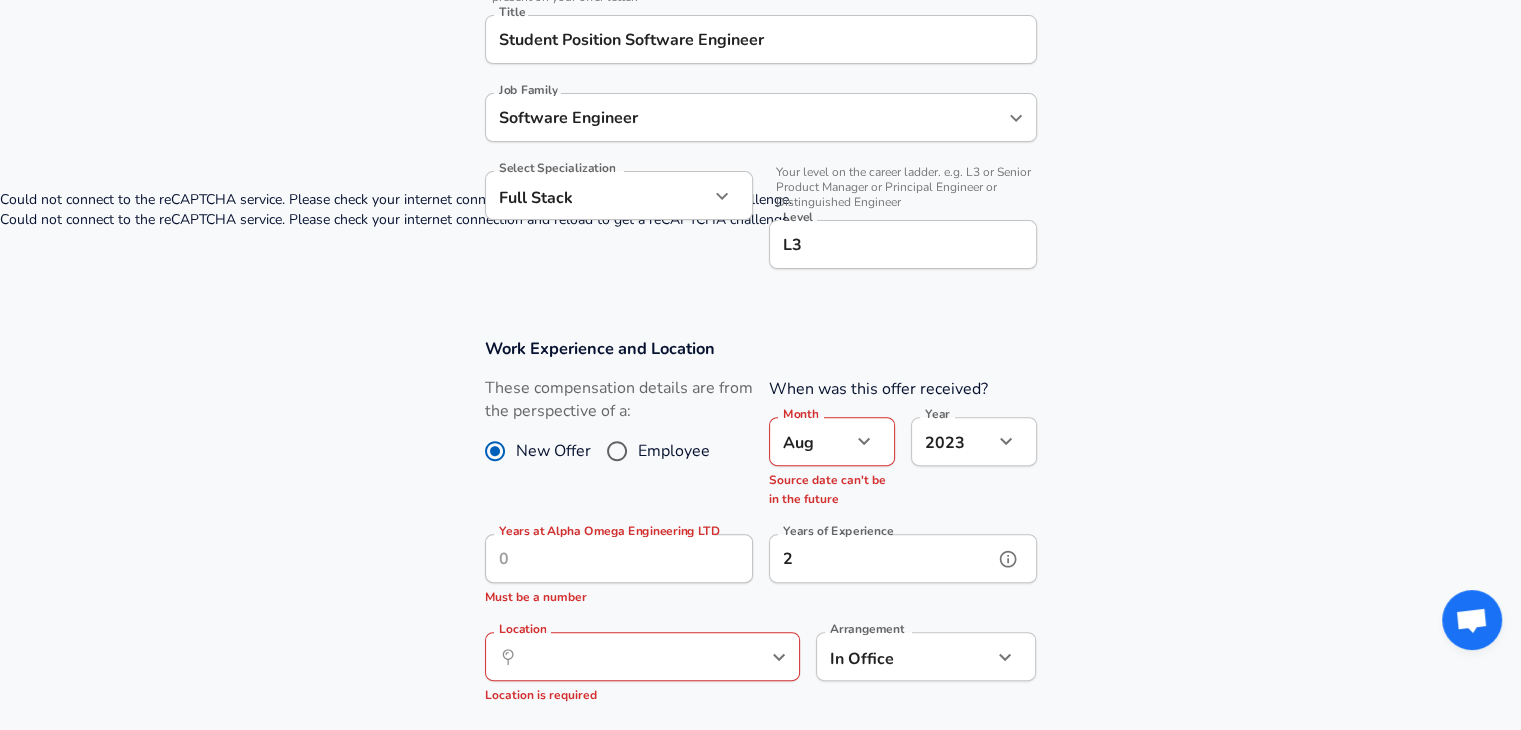 click on "2" at bounding box center [881, 558] 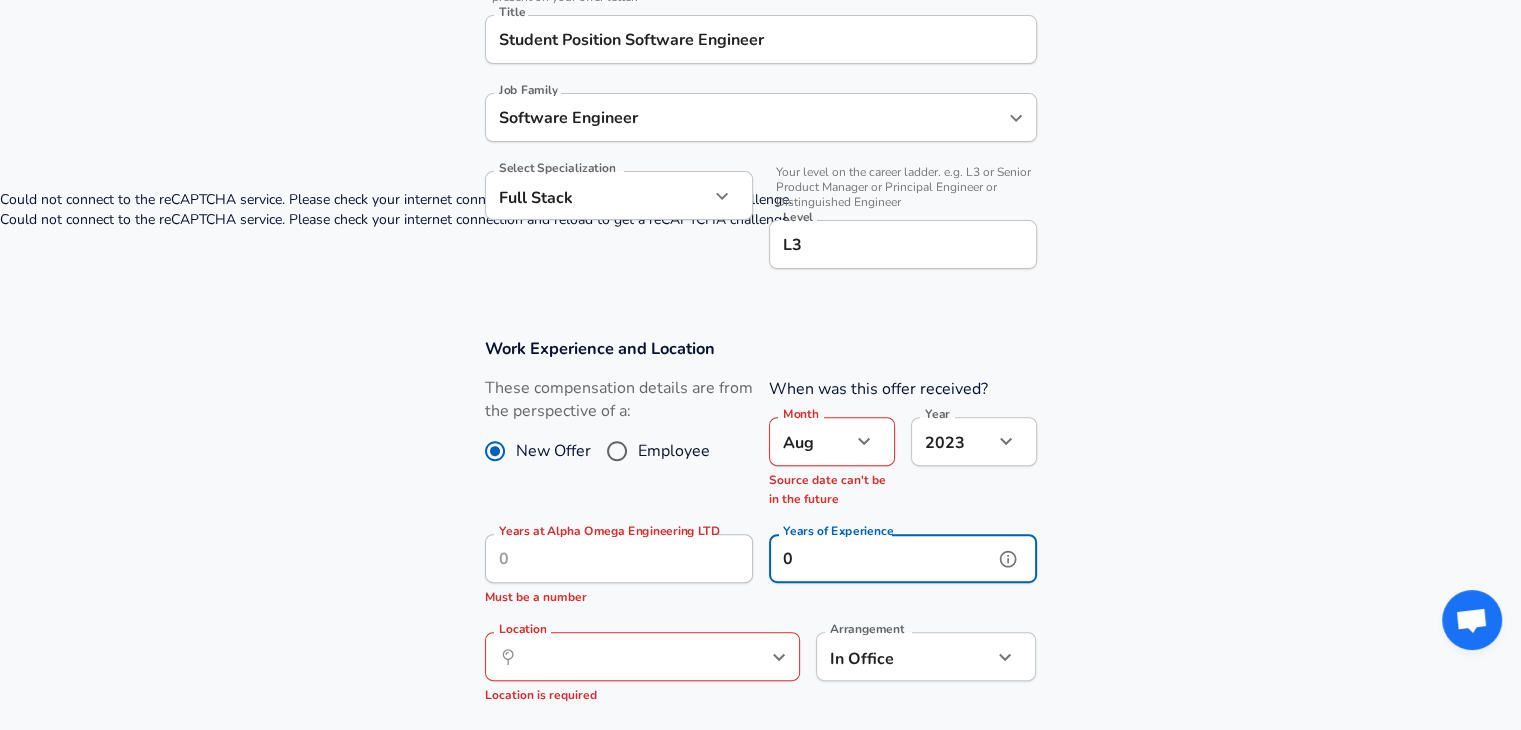 type on "0" 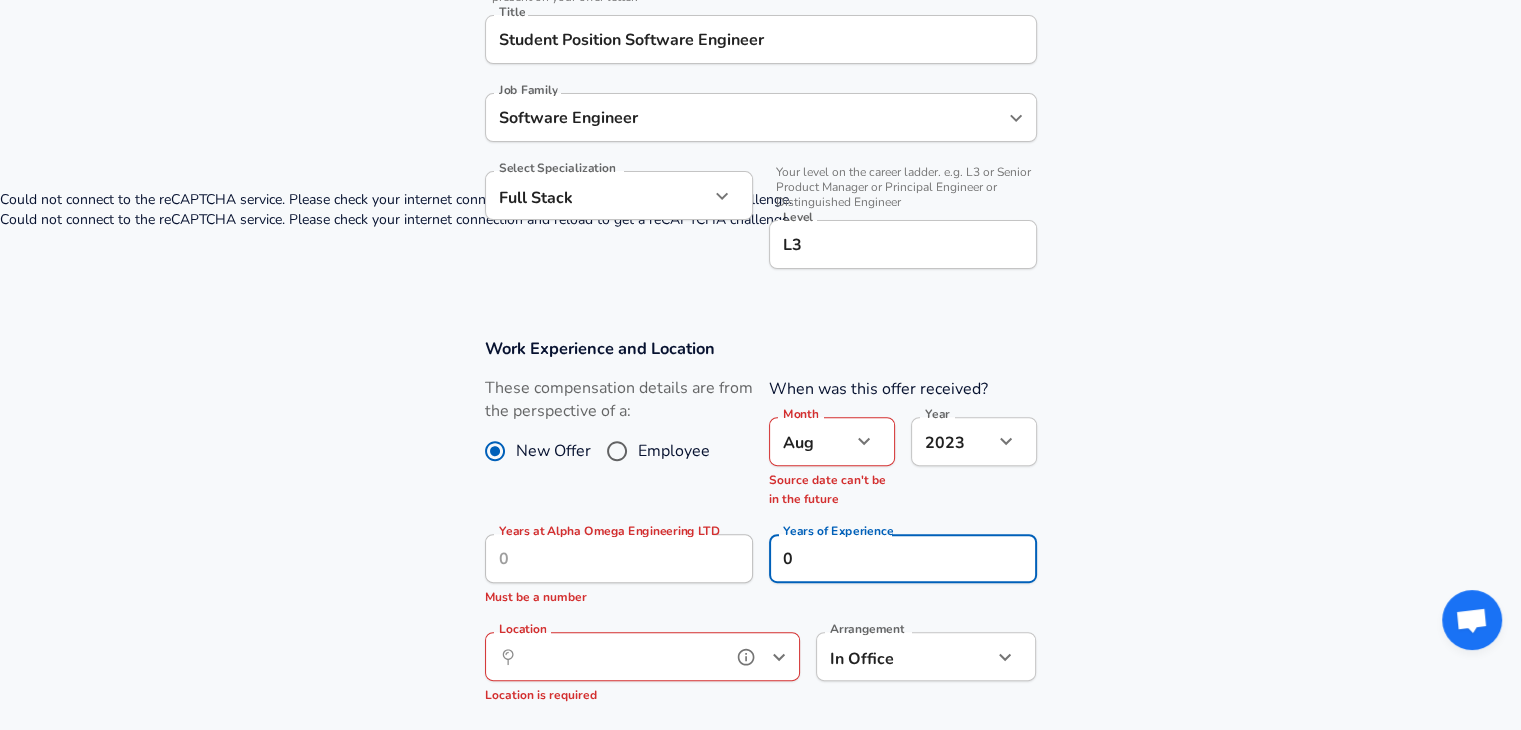 click on "Location" at bounding box center [620, 656] 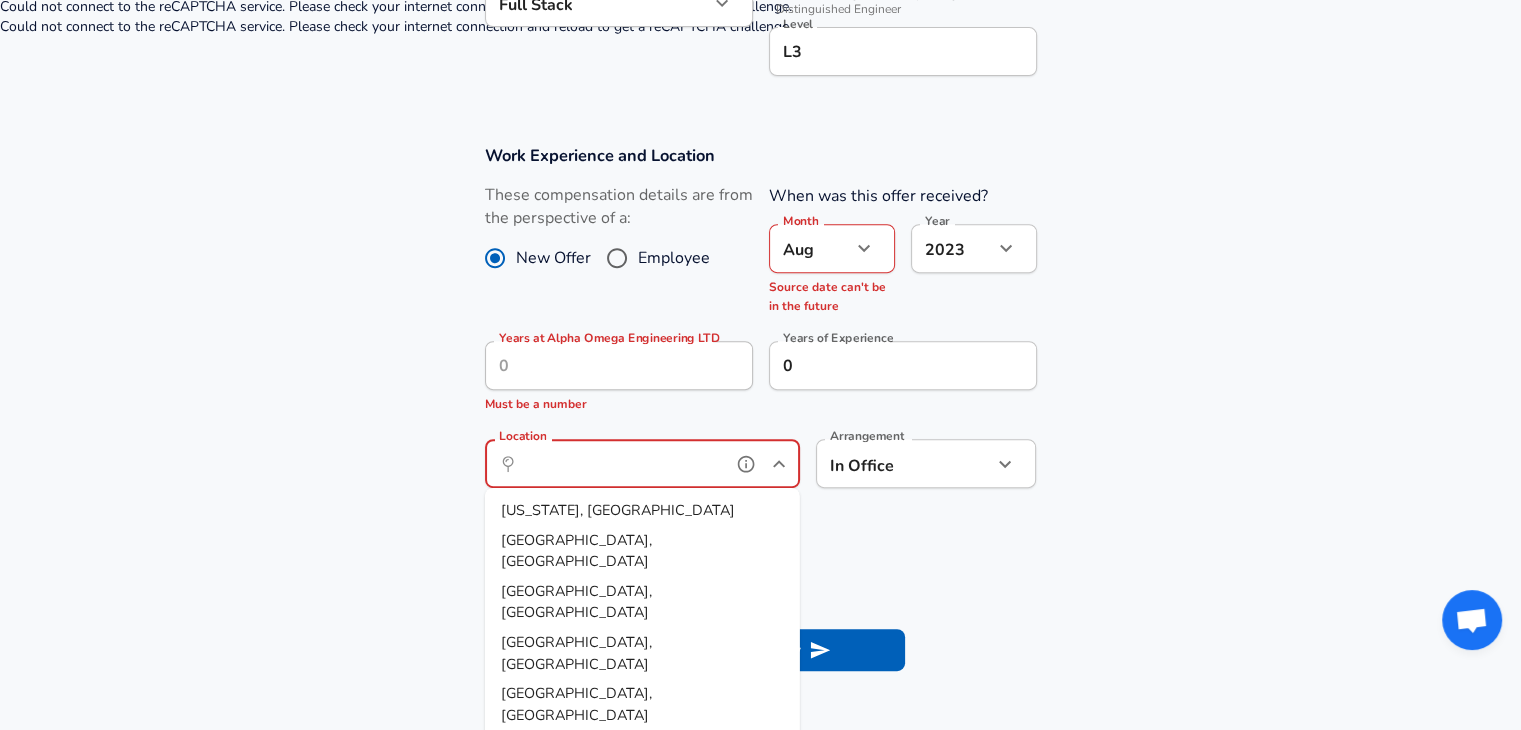 scroll, scrollTop: 740, scrollLeft: 0, axis: vertical 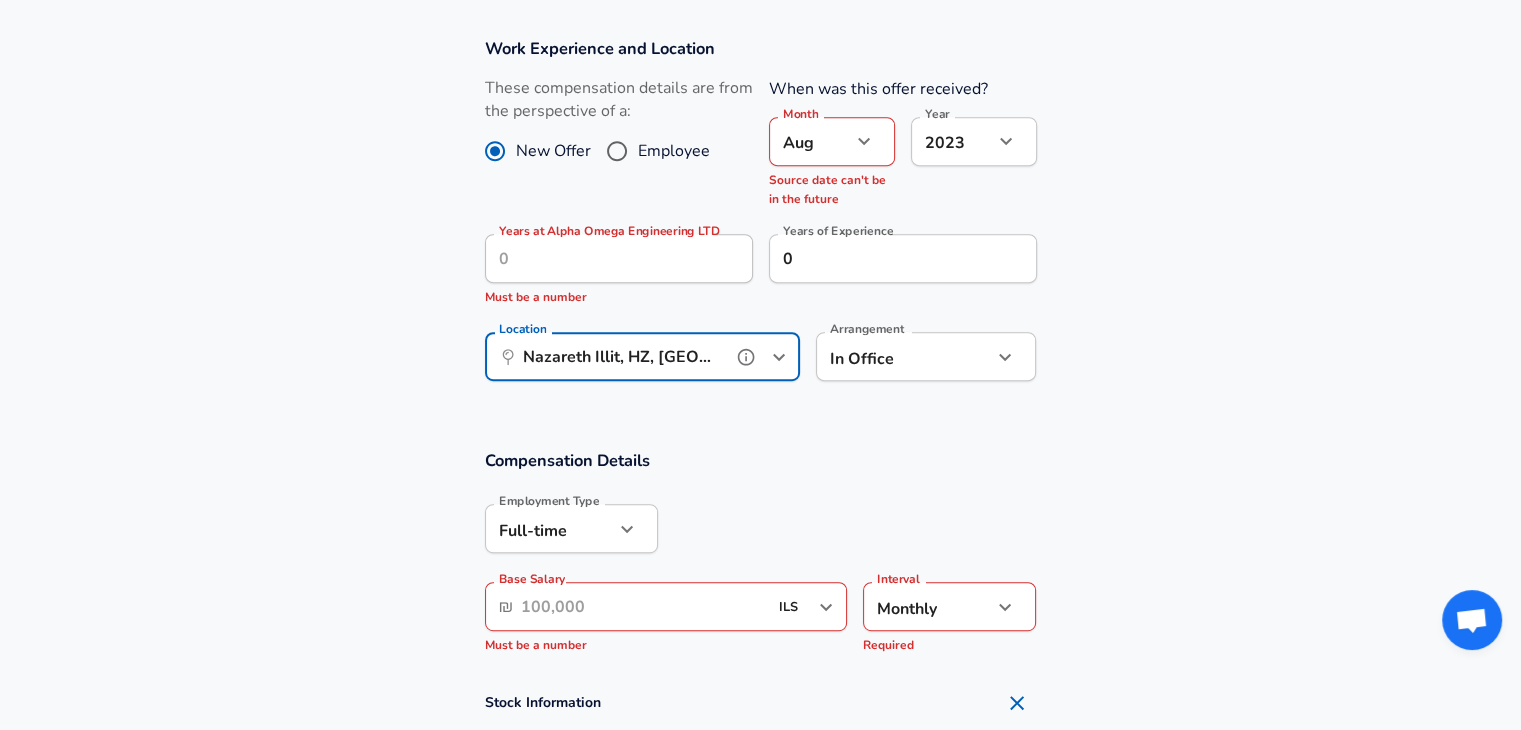 type on "Nazareth Illit, HZ, [GEOGRAPHIC_DATA]" 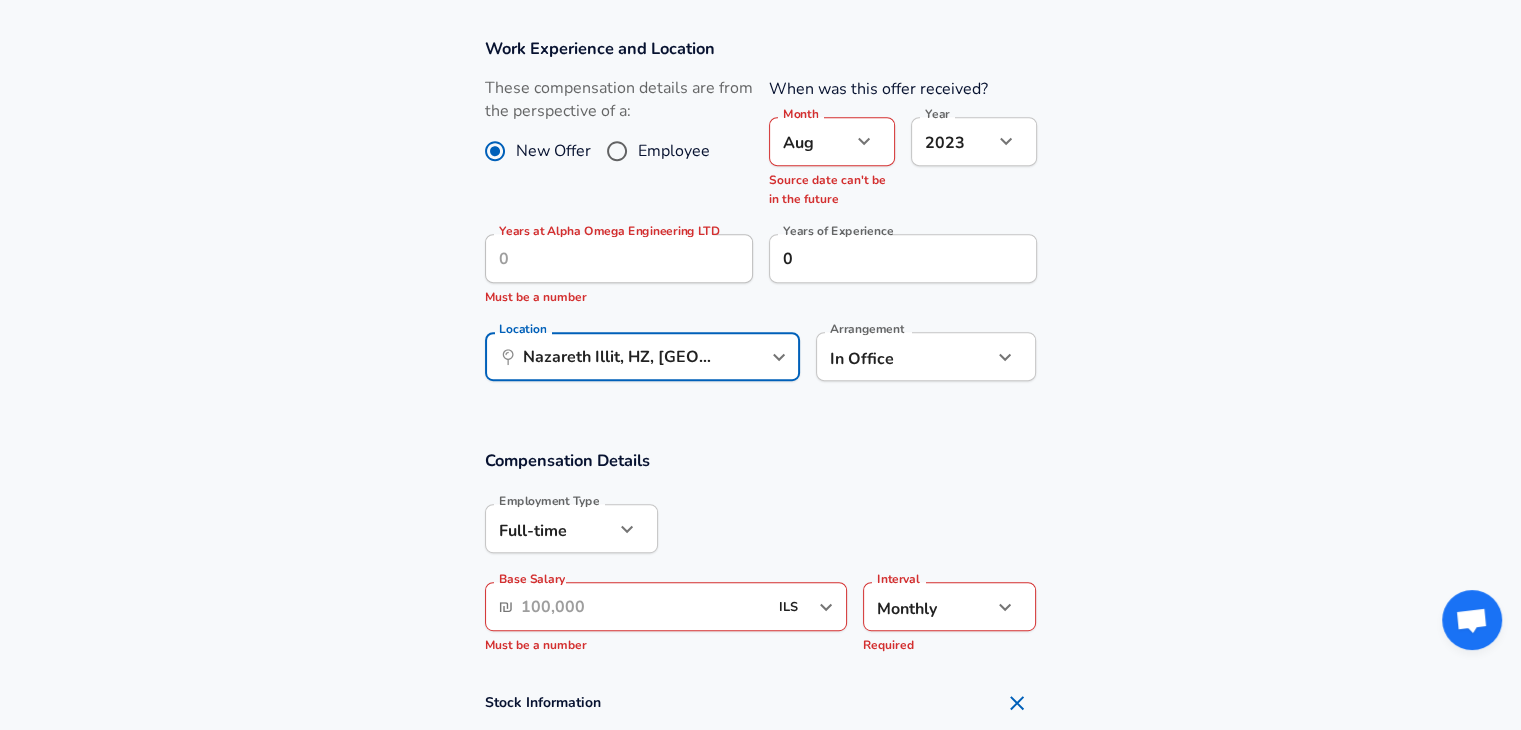 click 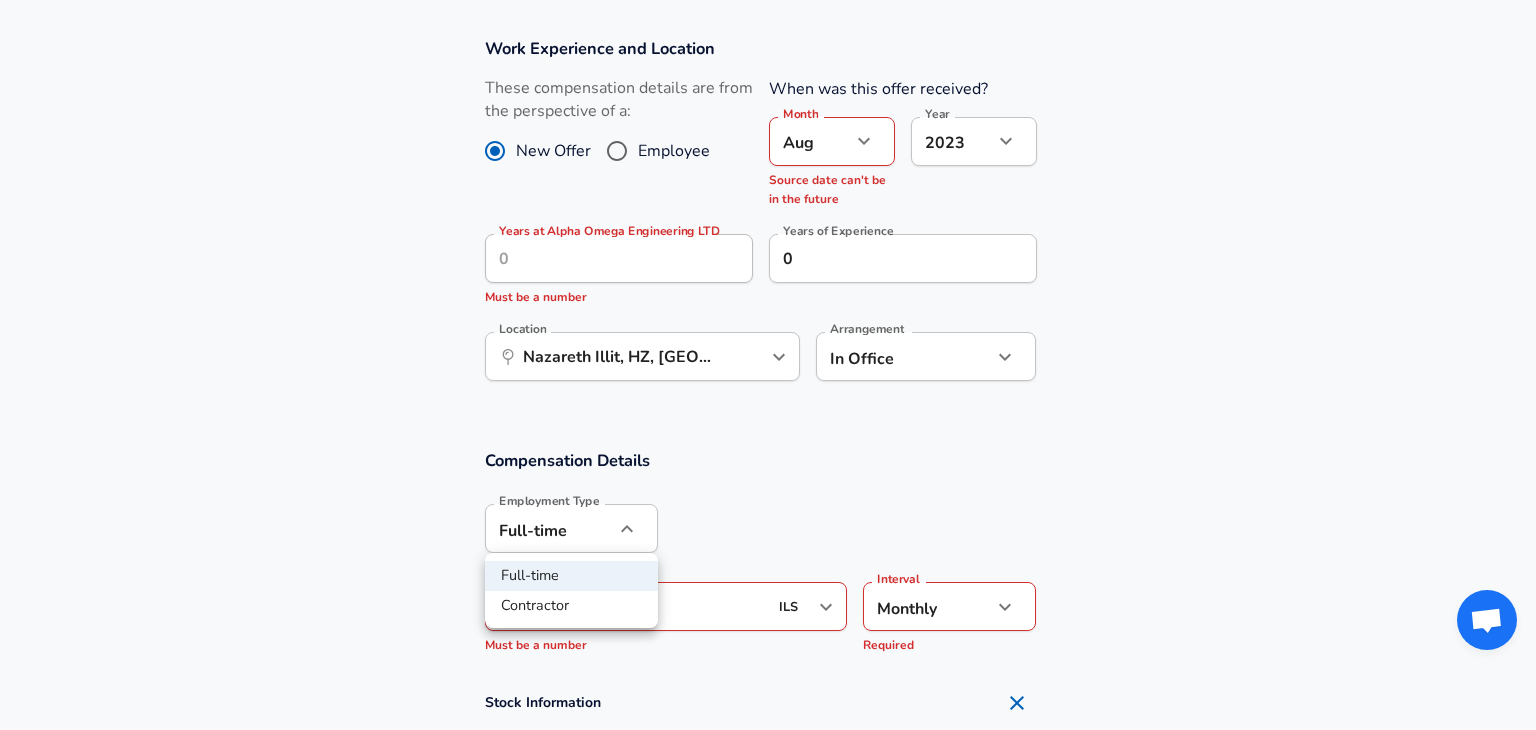 click at bounding box center (768, 365) 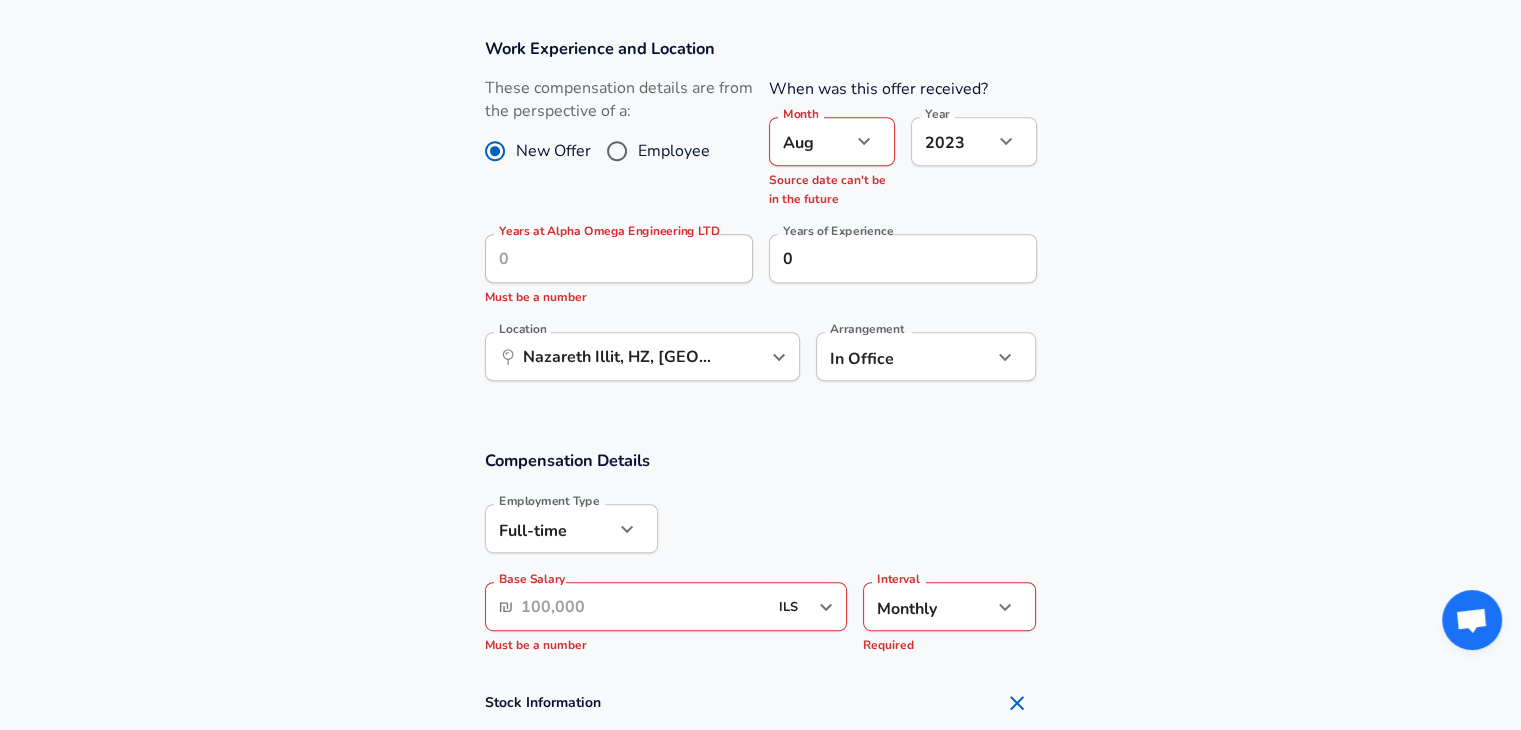 click 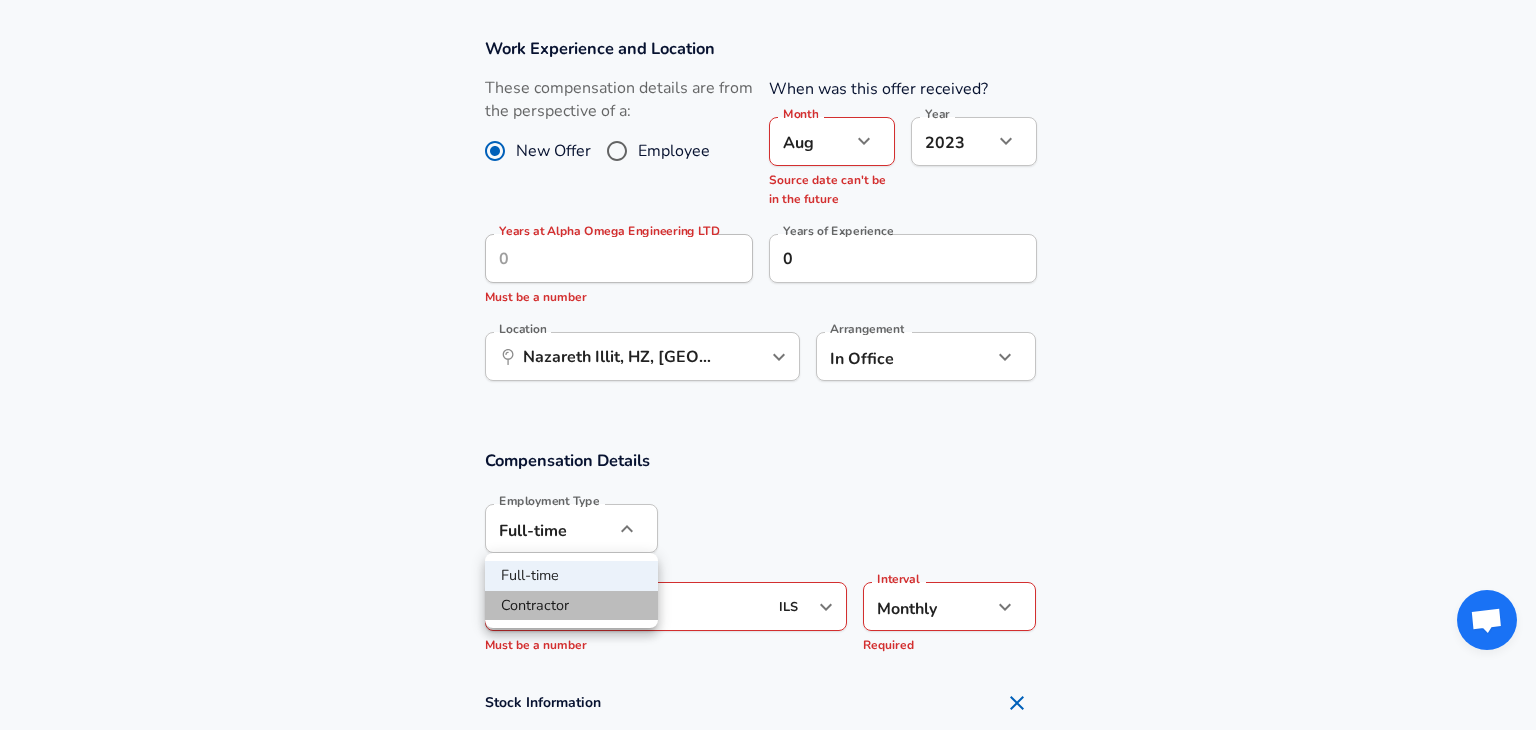 click on "Contractor" at bounding box center [571, 606] 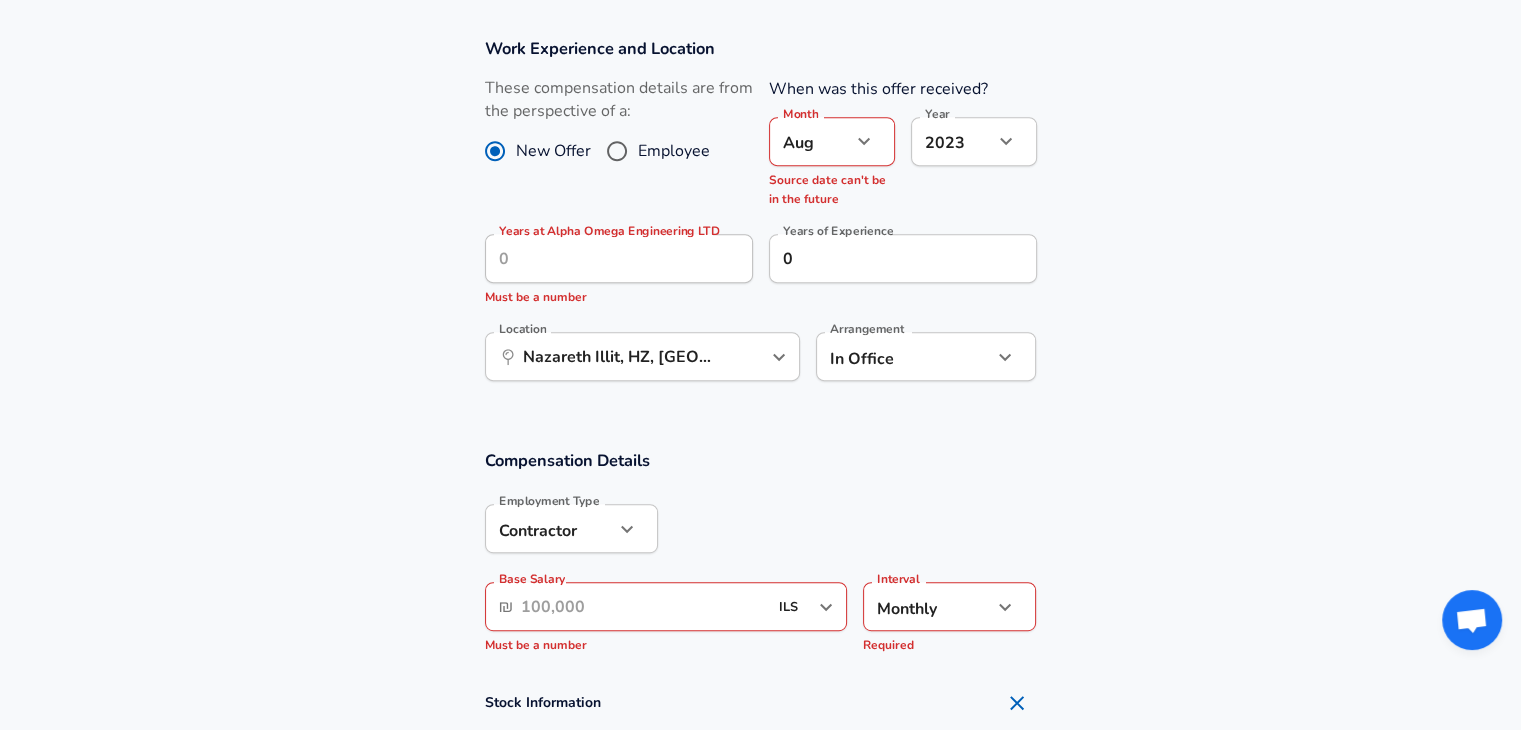 click on "Restart Add Your Salary Upload your offer letter   to verify your submission Enhance Privacy and Anonymity No Automatically hides specific fields until there are enough submissions to safely display the full details.   More Details Based on your submission and the data points that we have already collected, we will automatically hide and anonymize specific fields if there aren't enough data points to remain sufficiently anonymous. Company & Title Information   Enter the company you received your offer from Company Alpha Omega Engineering LTD Company   Select the title that closest resembles your official title. This should be similar to the title that was present on your offer letter. Title Student Position Software Engineer Title Job Family Software Engineer Job Family Select Specialization Full Stack Full Stack Select Specialization   Your level on the career ladder. e.g. L3 or Senior Product Manager or Principal Engineer or Distinguished Engineer Level L3 Level Work Experience and Location New Offer Month" at bounding box center (760, -475) 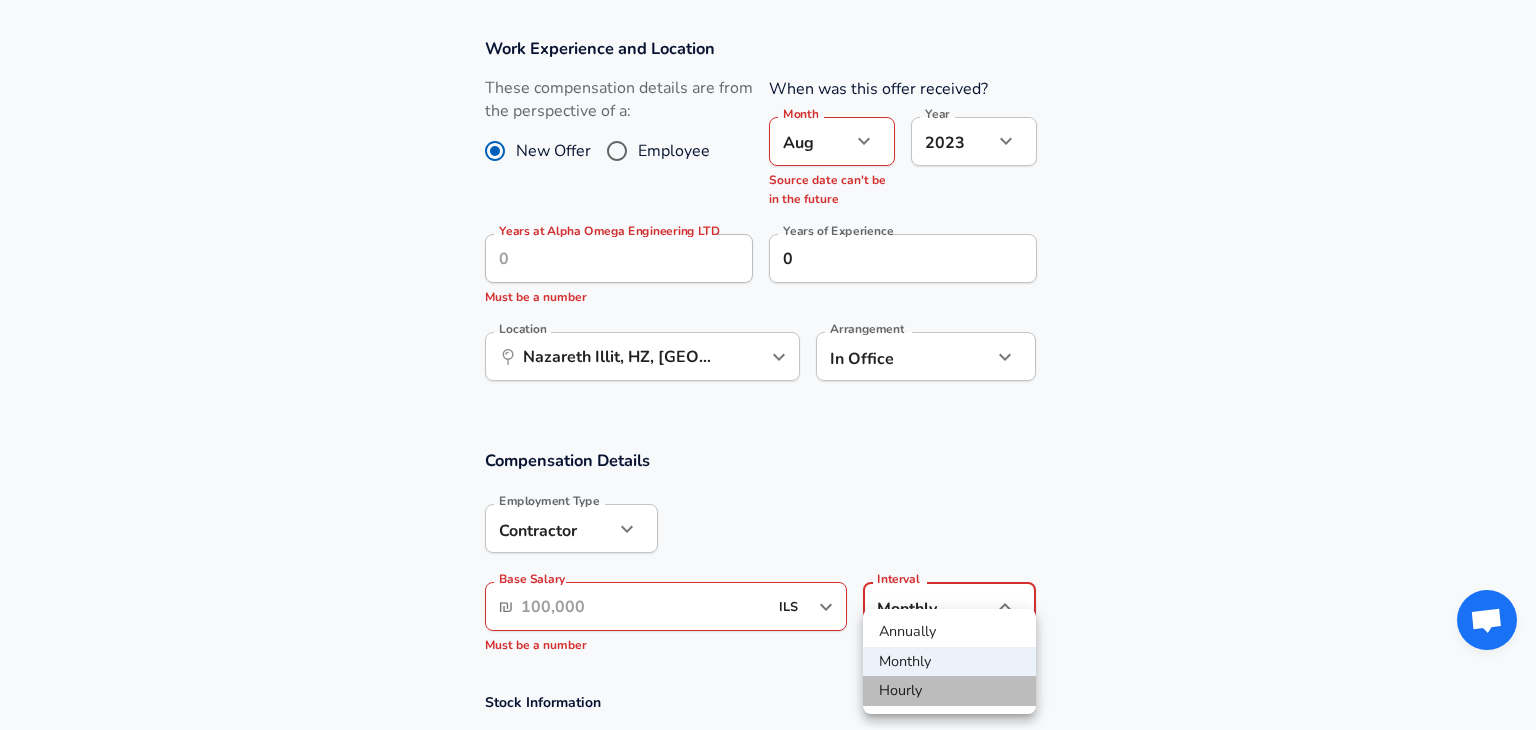 drag, startPoint x: 930, startPoint y: 682, endPoint x: 900, endPoint y: 663, distance: 35.510563 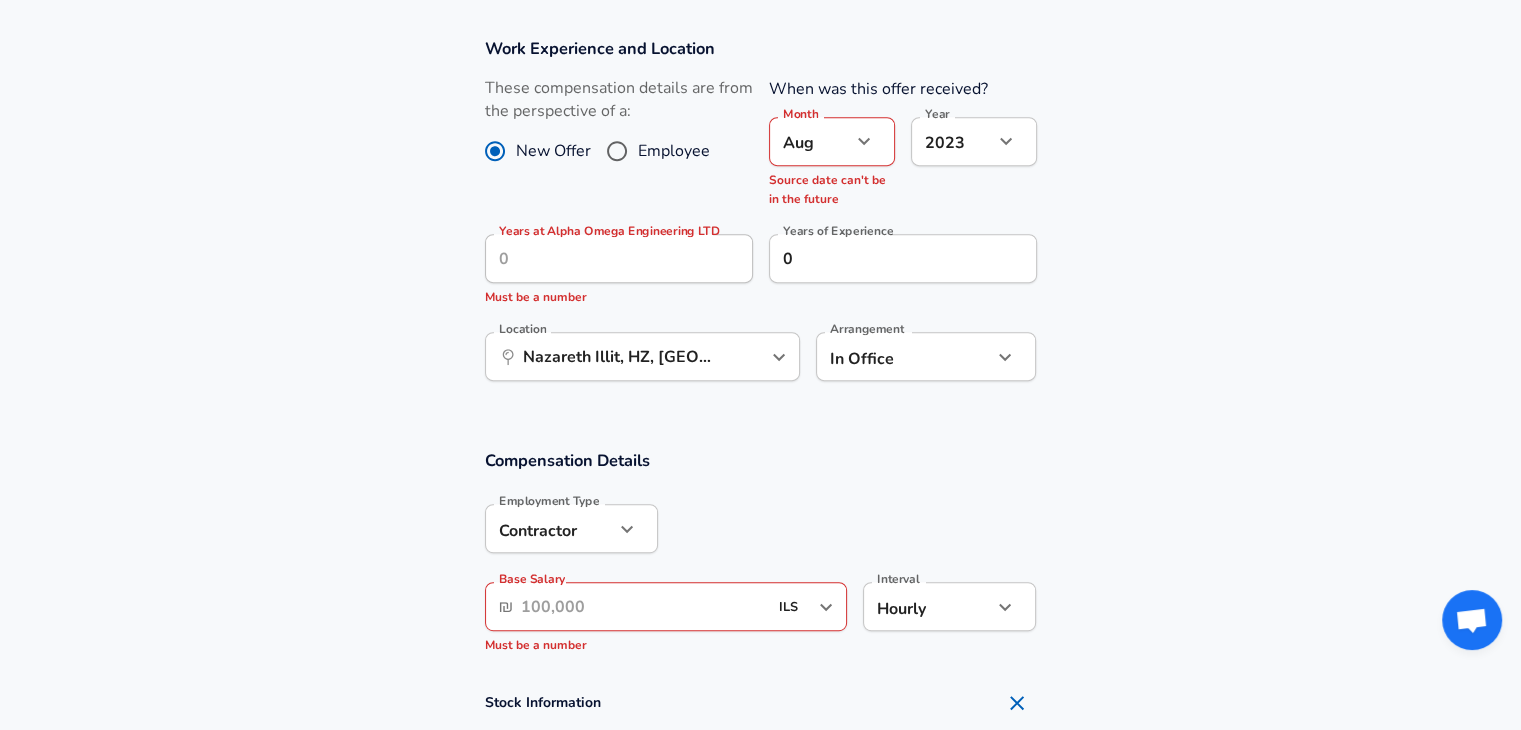 click on "Base Salary" at bounding box center [644, 606] 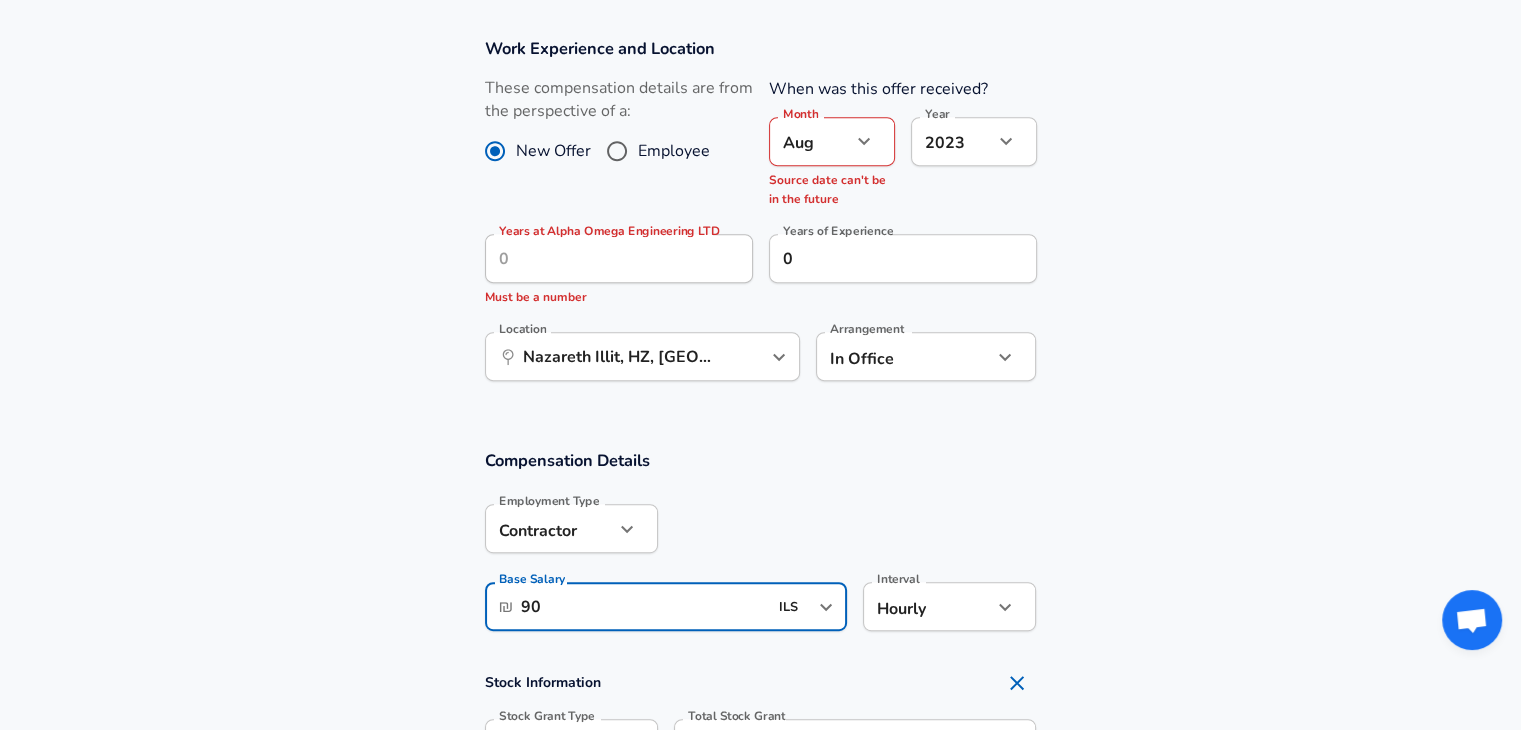 type on "90" 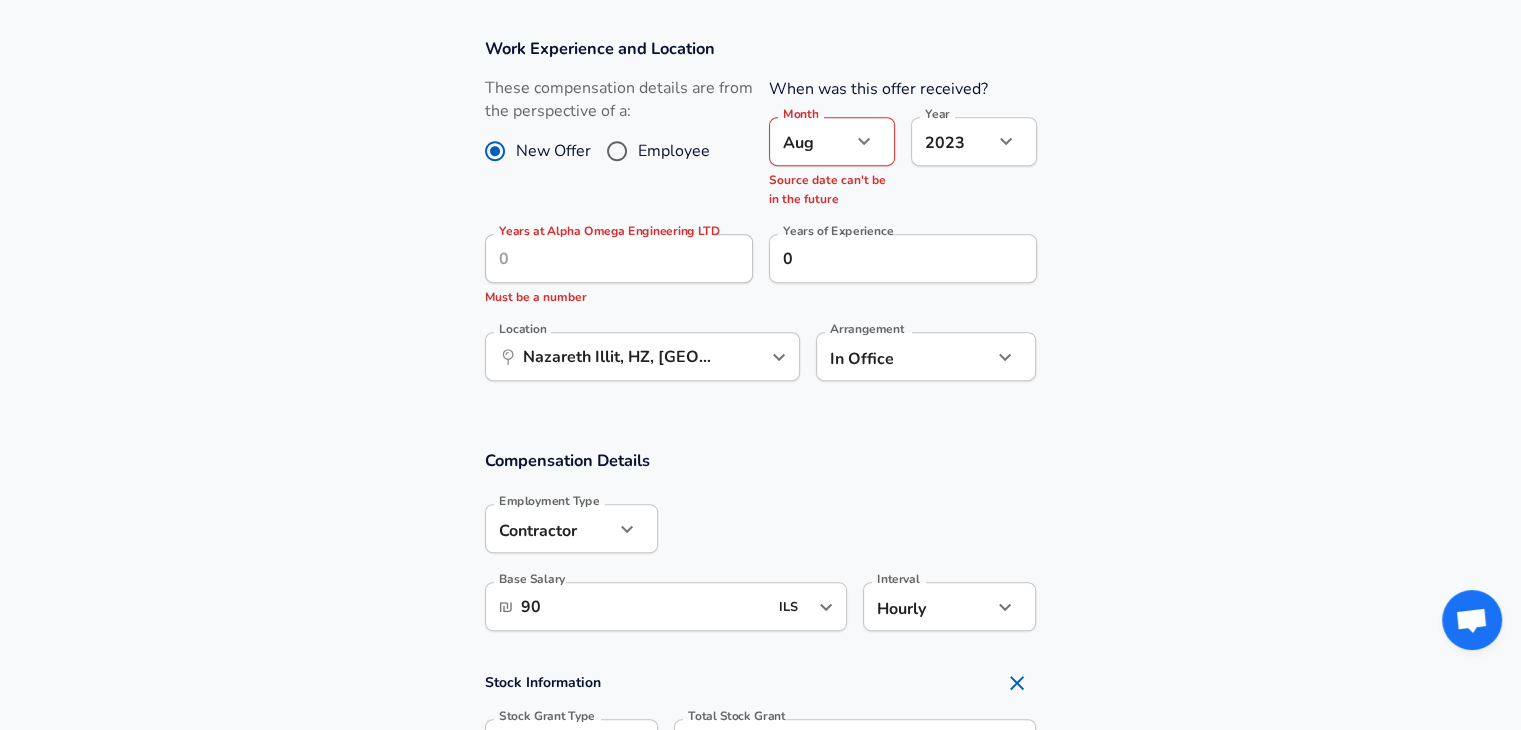 click at bounding box center (847, 527) 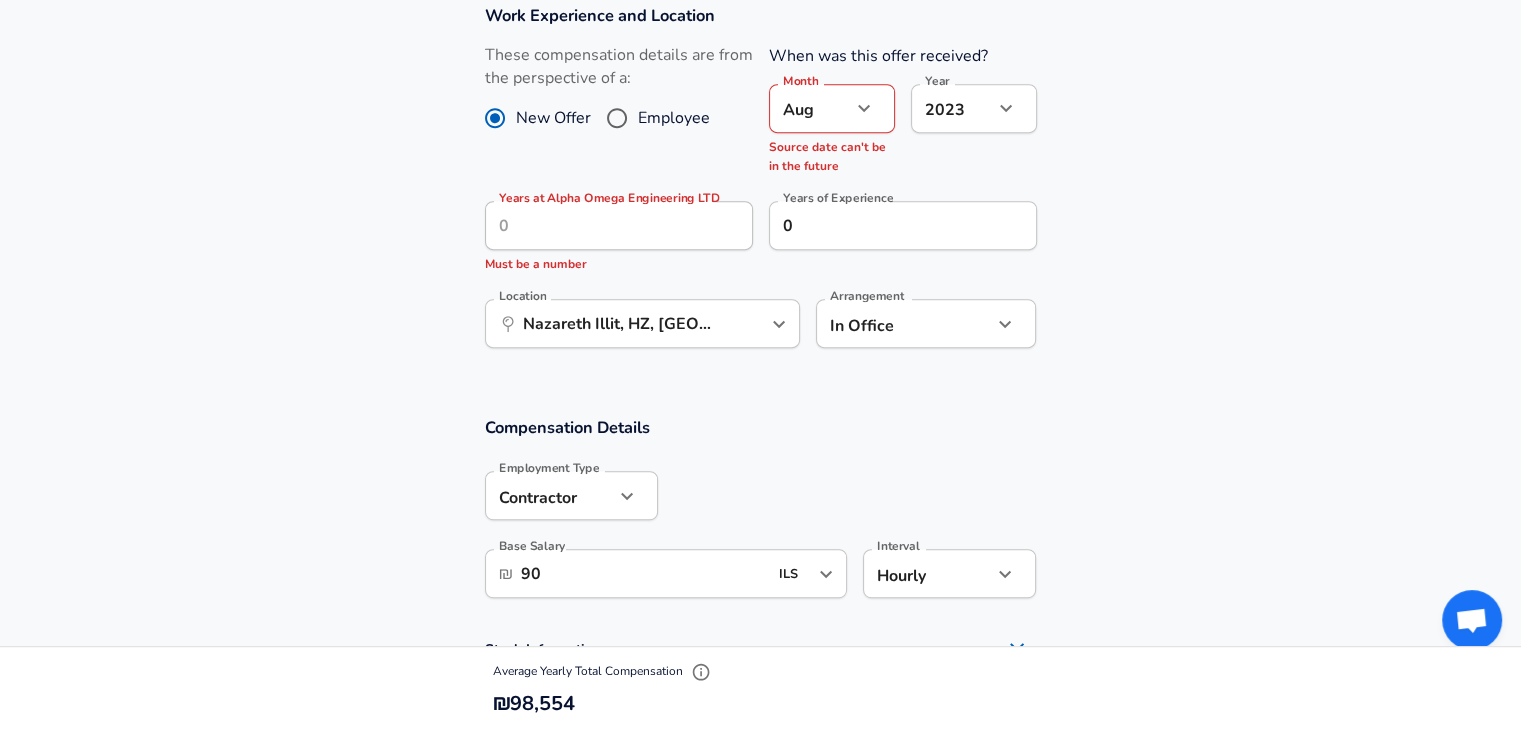 scroll, scrollTop: 840, scrollLeft: 0, axis: vertical 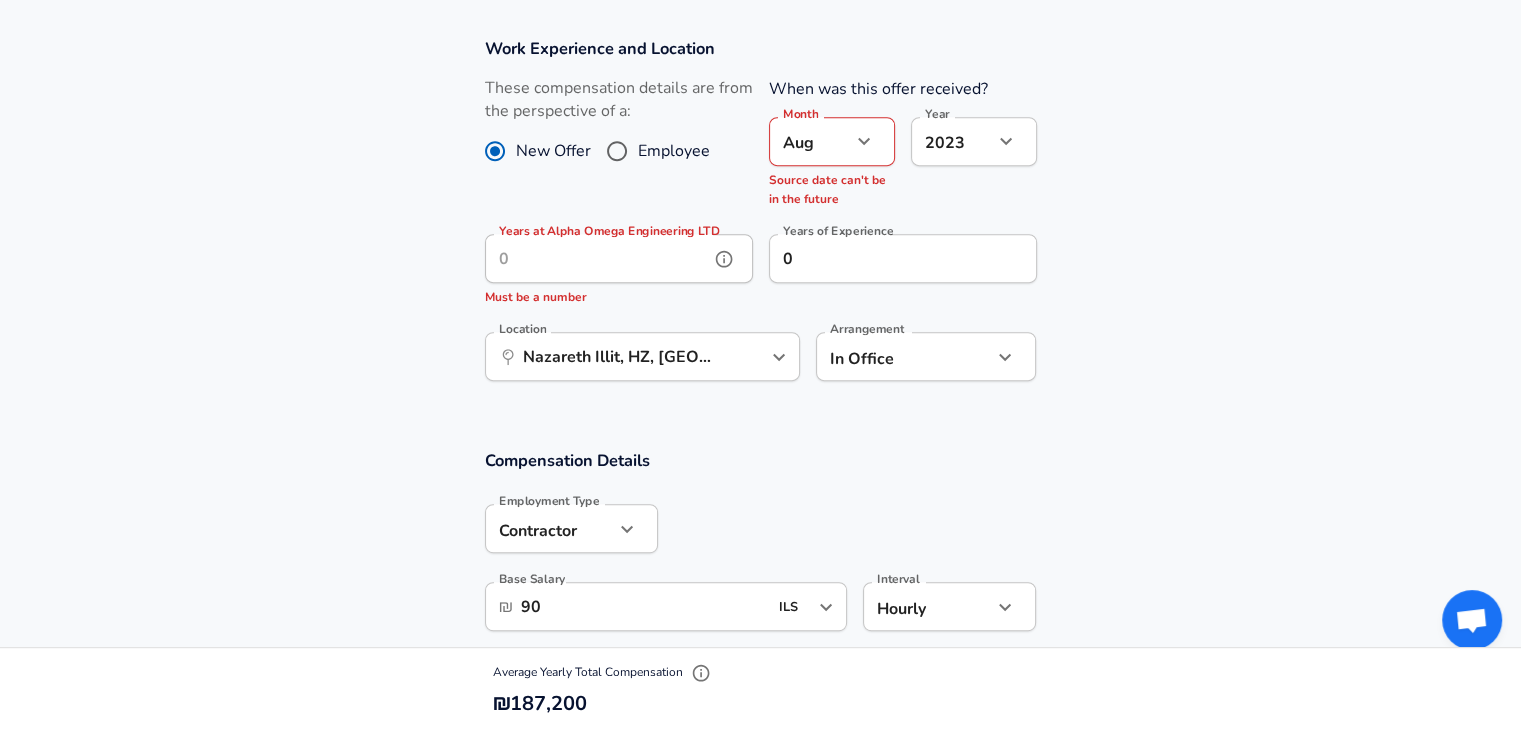 click 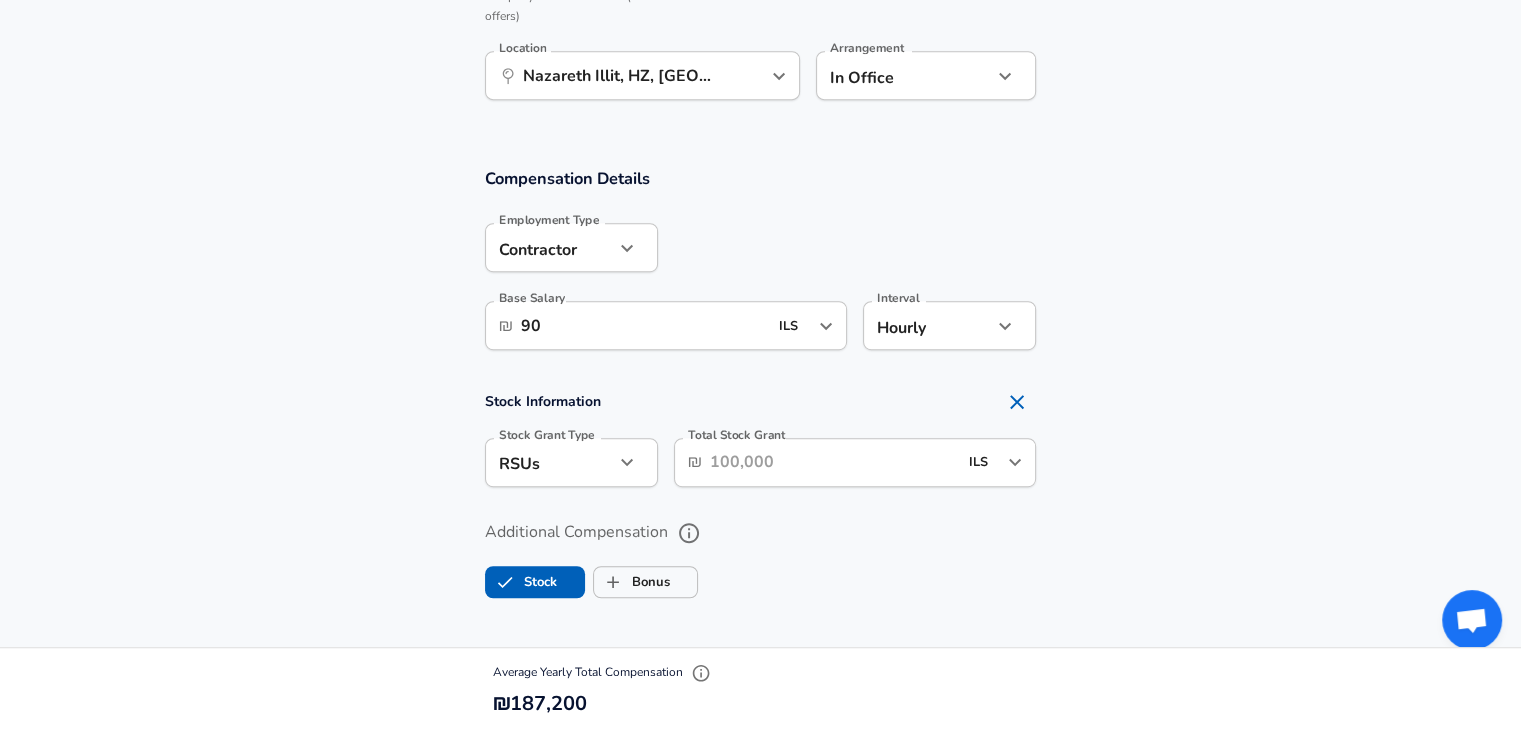 scroll, scrollTop: 1240, scrollLeft: 0, axis: vertical 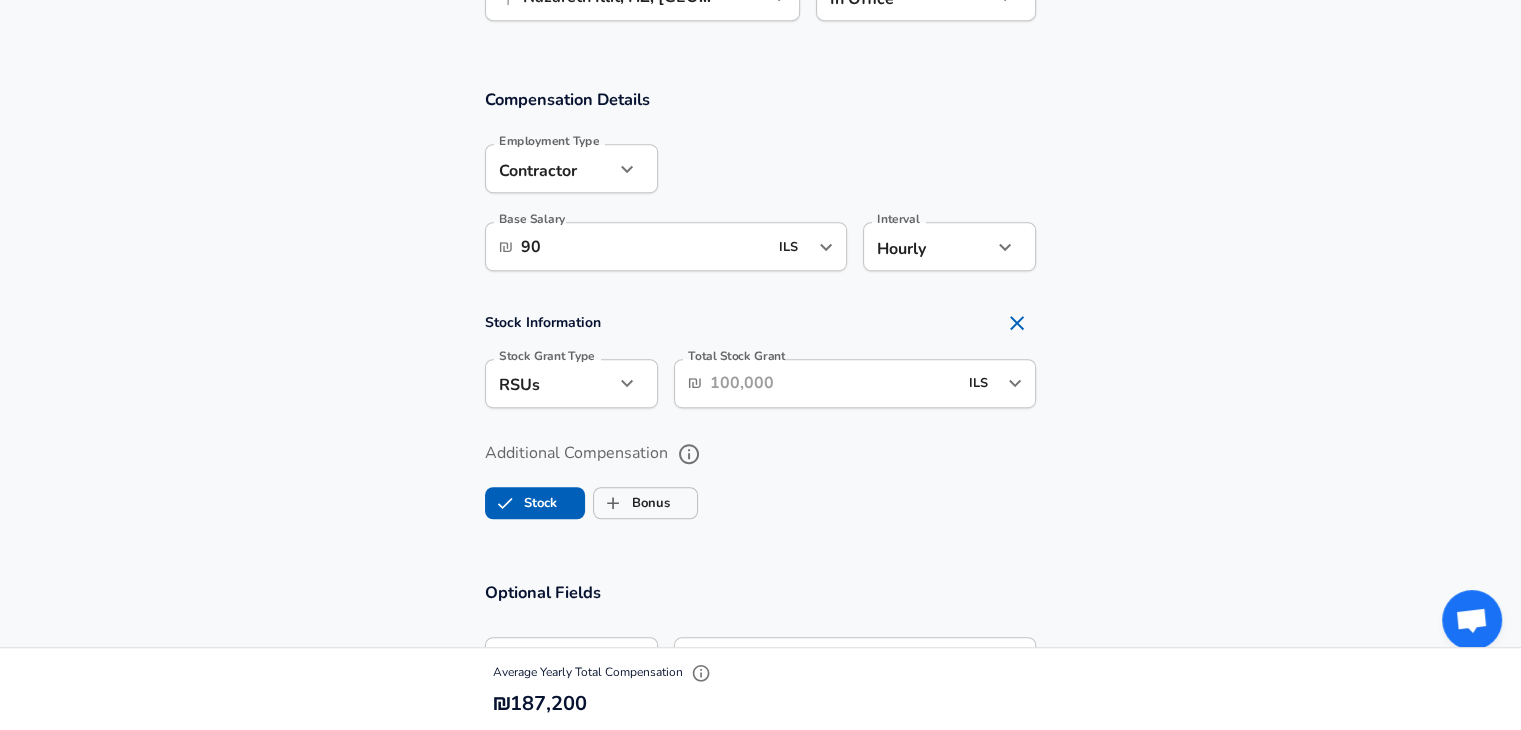click at bounding box center (627, 383) 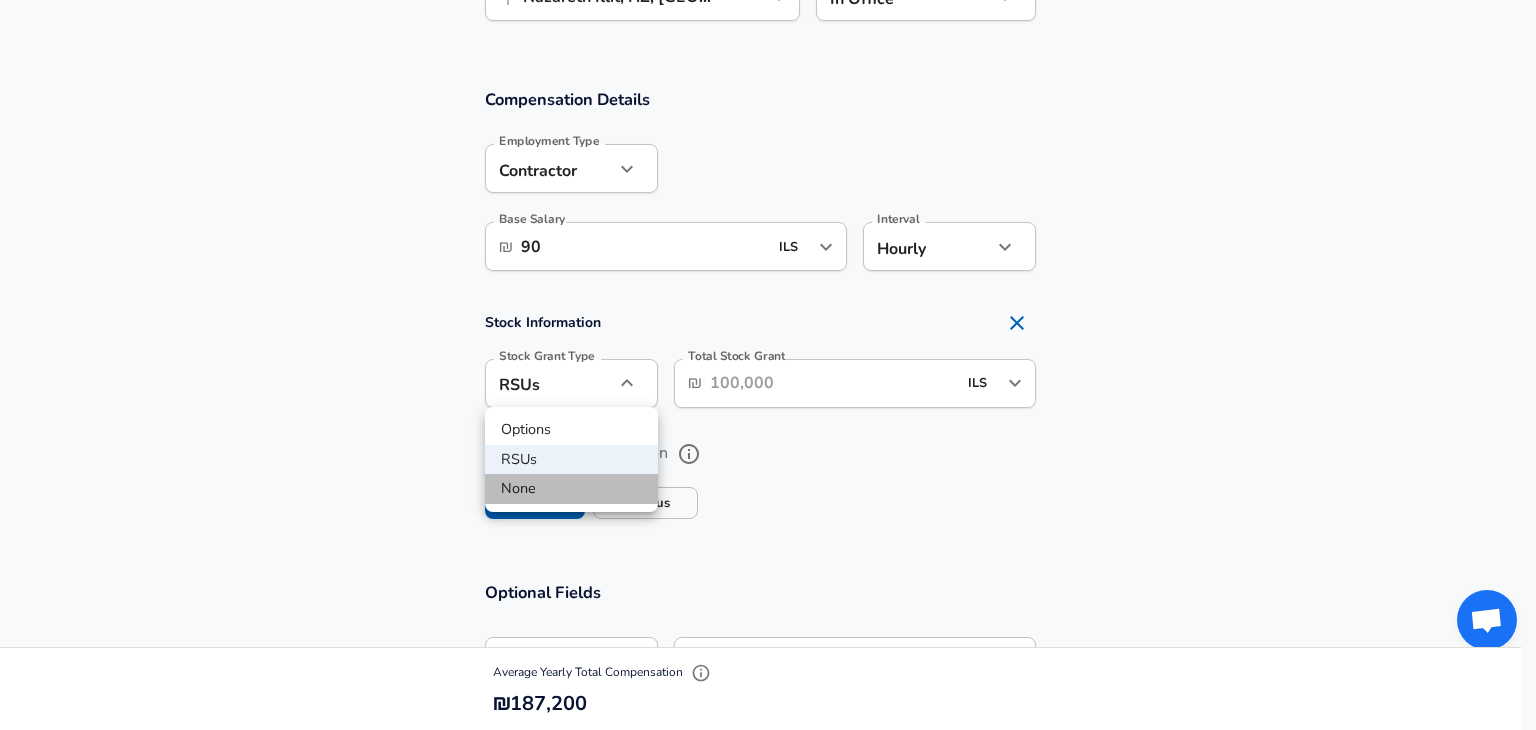 click on "None" at bounding box center [571, 489] 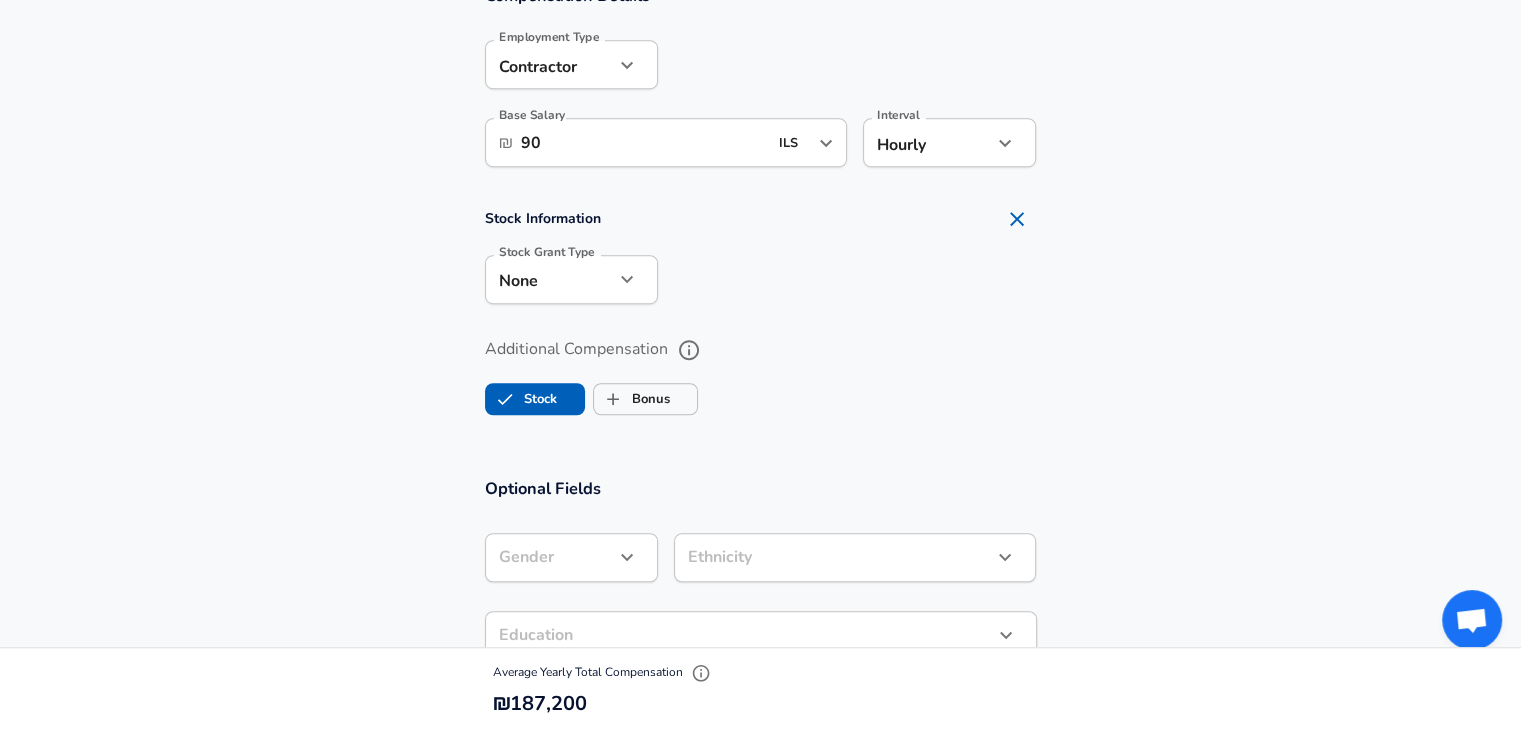 scroll, scrollTop: 1340, scrollLeft: 0, axis: vertical 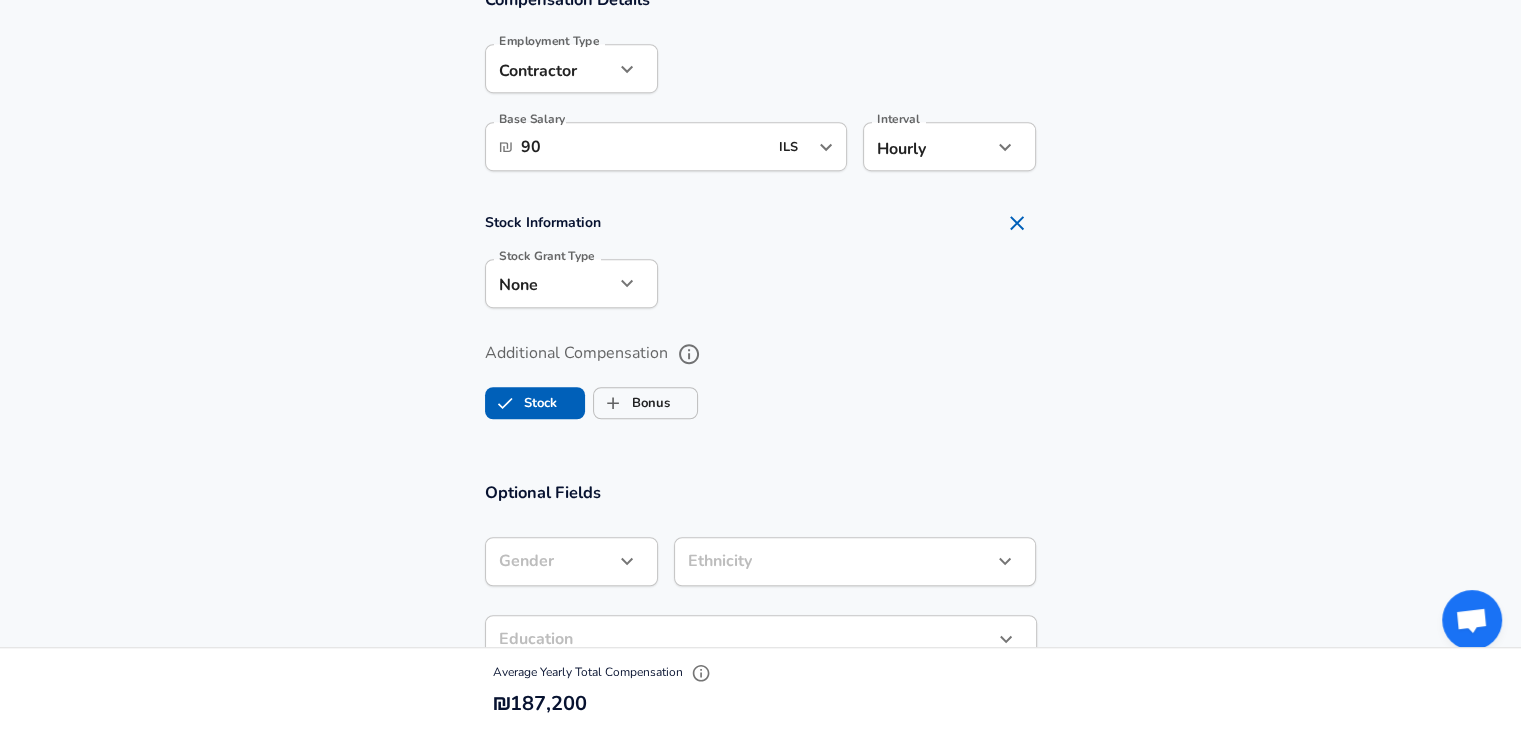 click on "Stock" at bounding box center (535, 403) 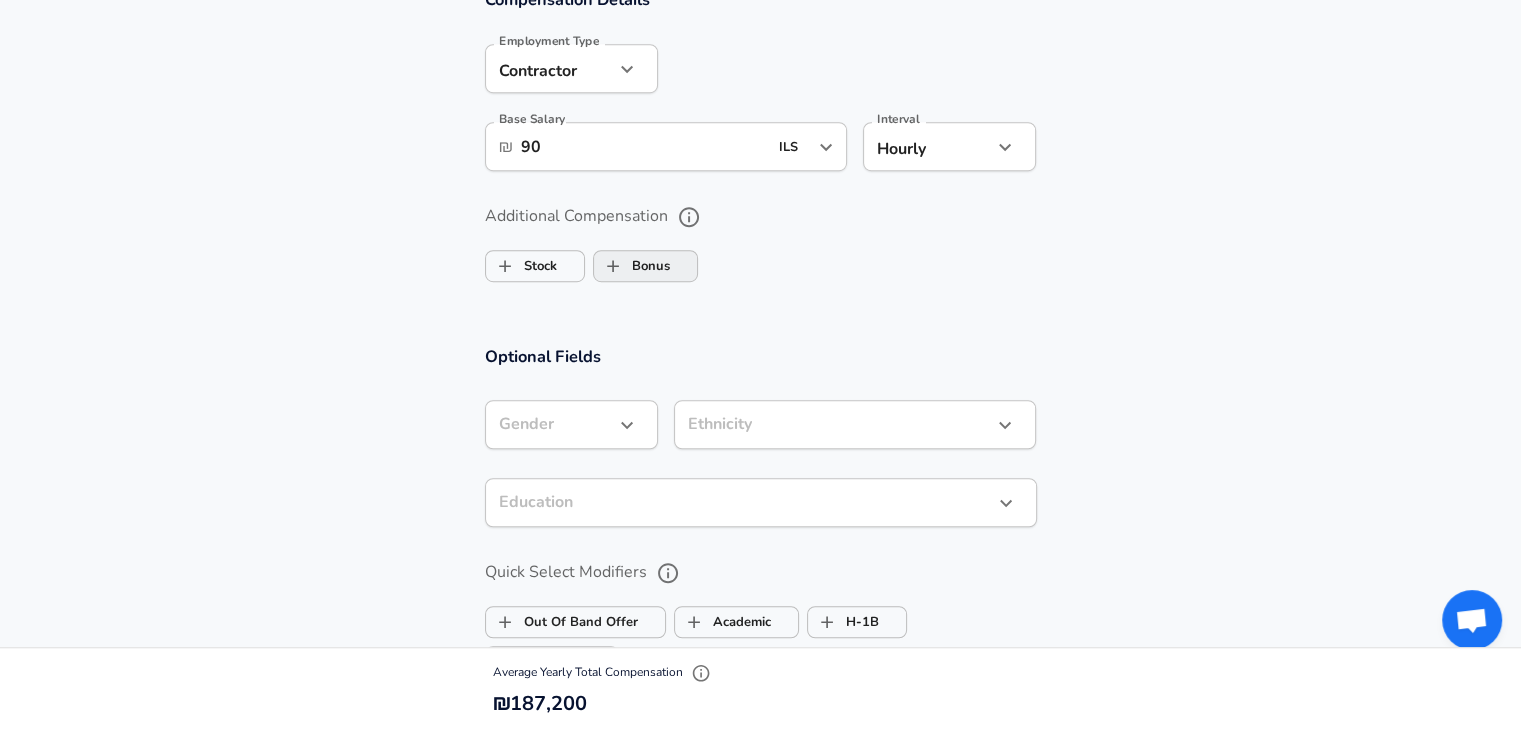 click on "Bonus" at bounding box center [632, 266] 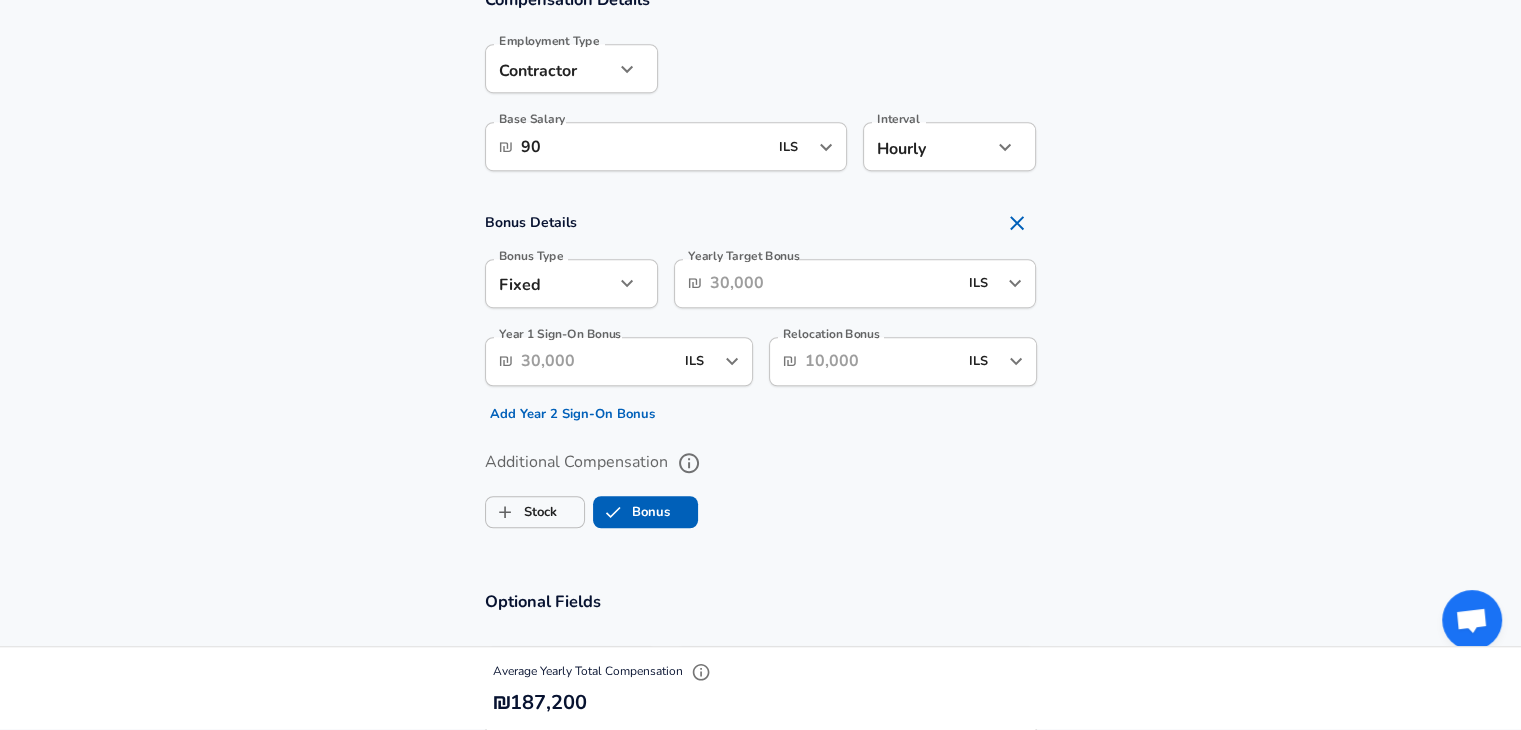 click 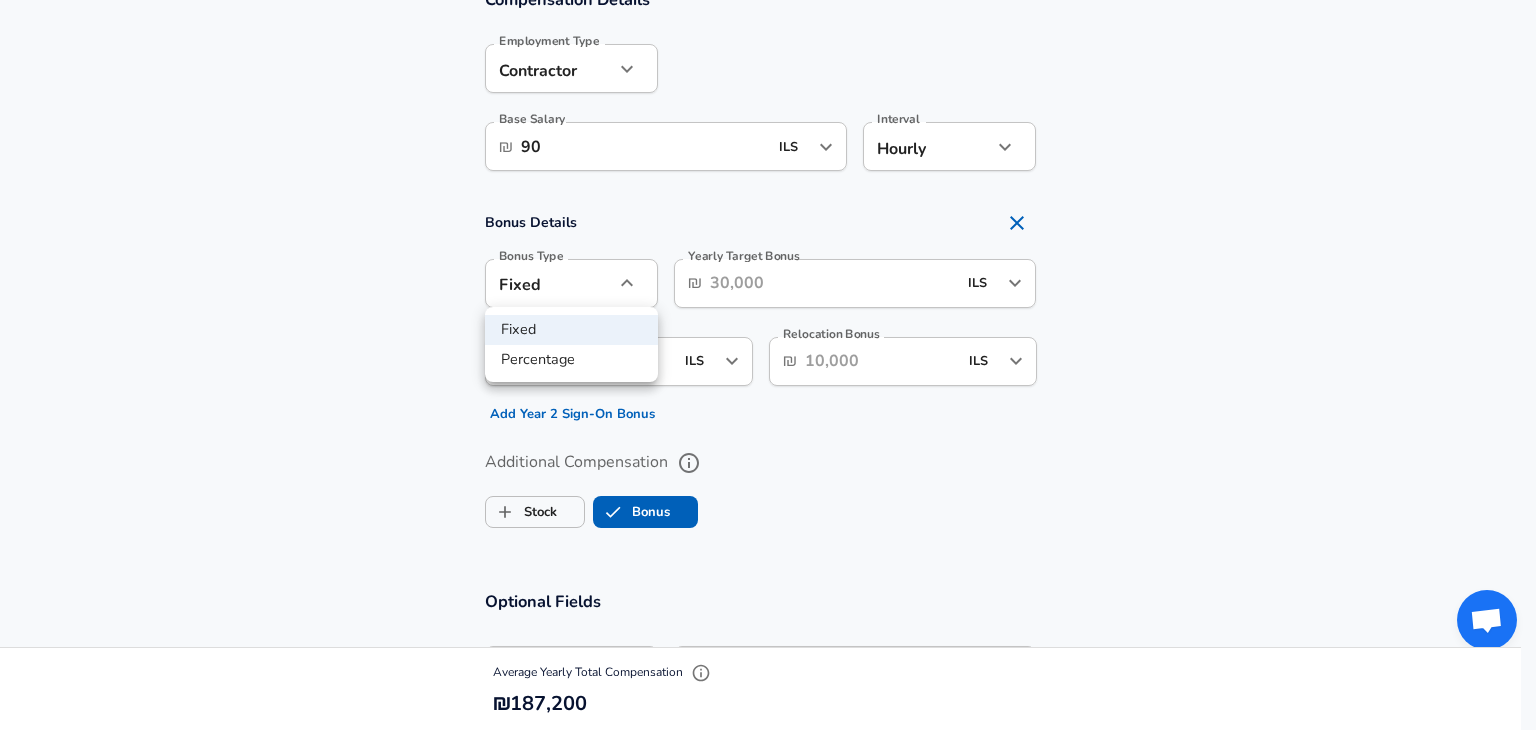 click on "Percentage" at bounding box center (571, 360) 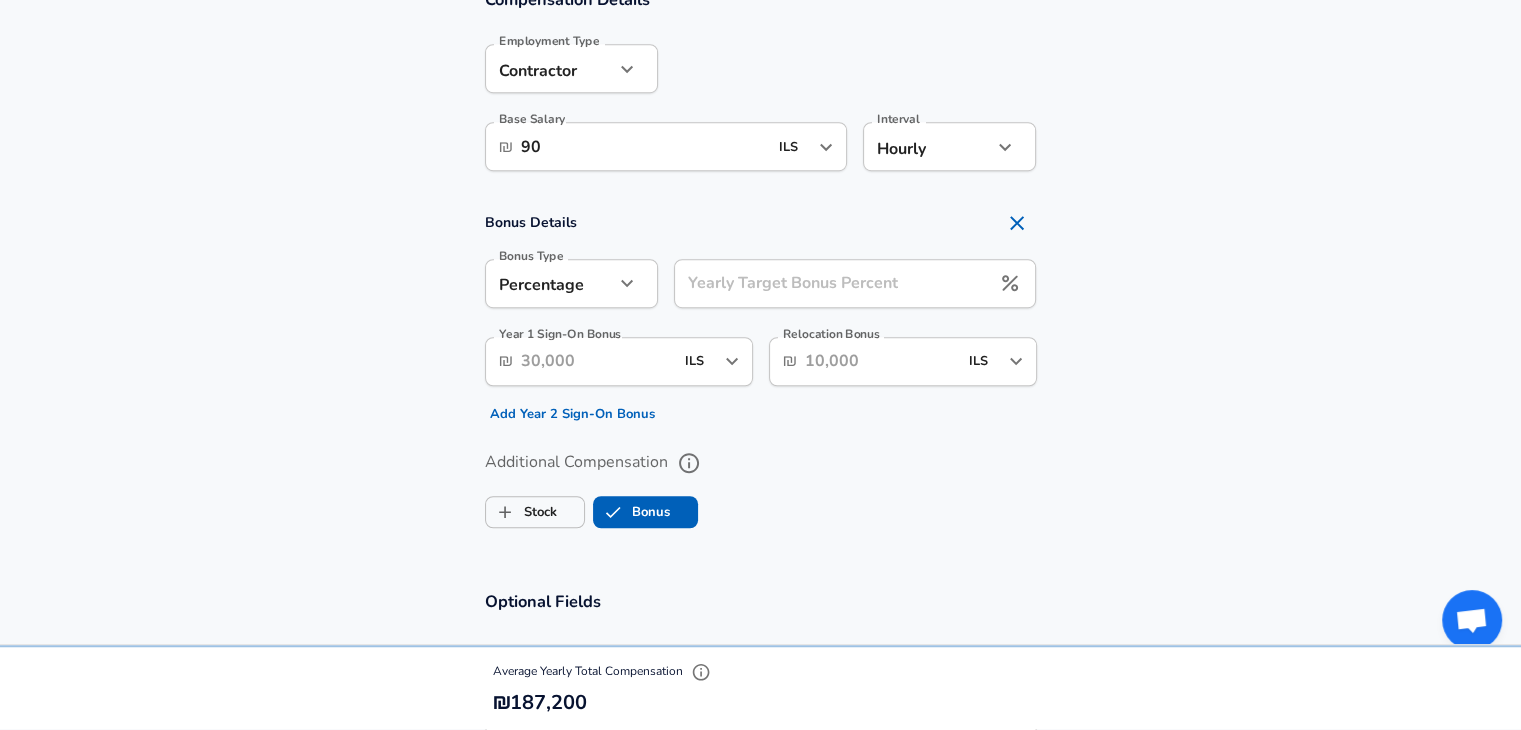 click on "Yearly Target Bonus Percent" at bounding box center (832, 283) 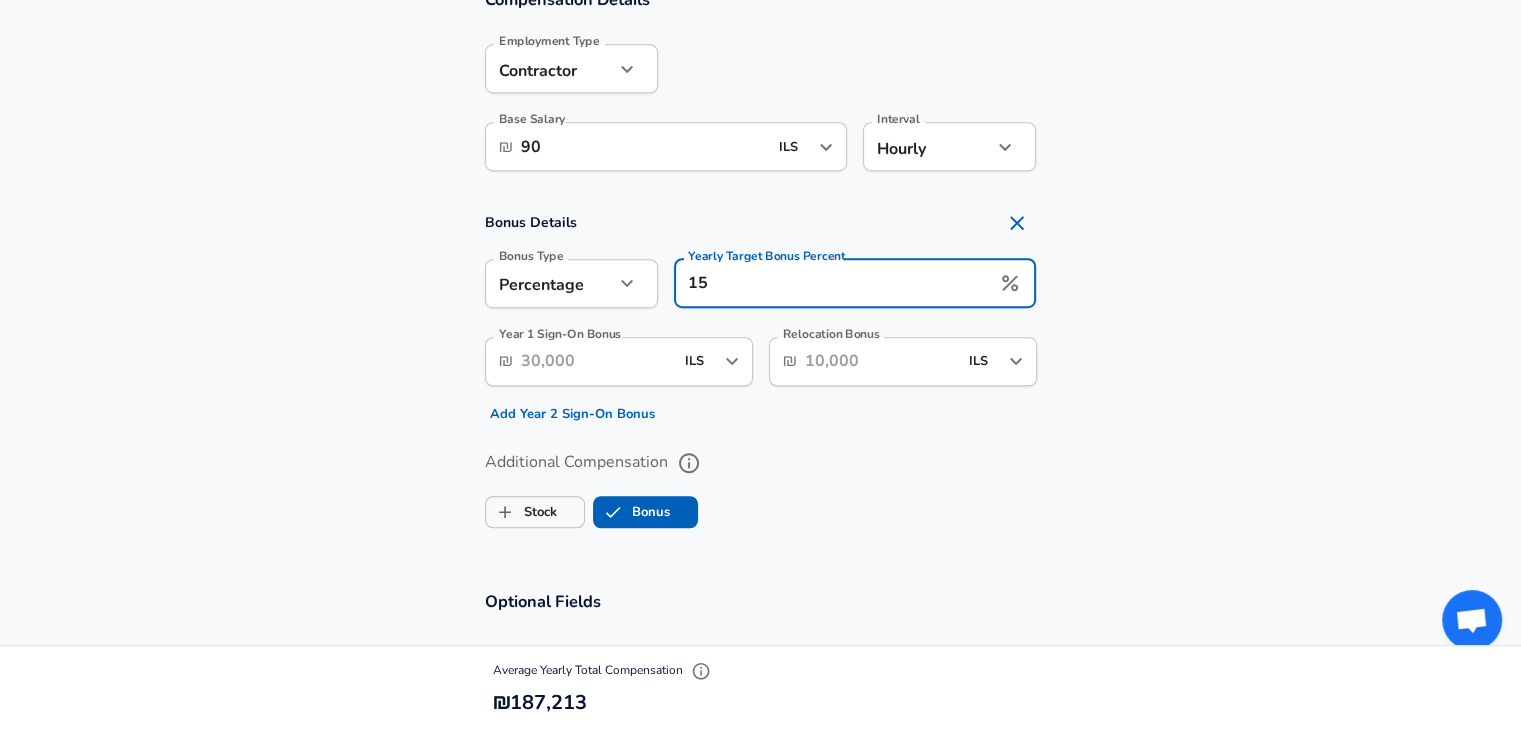 type on "15" 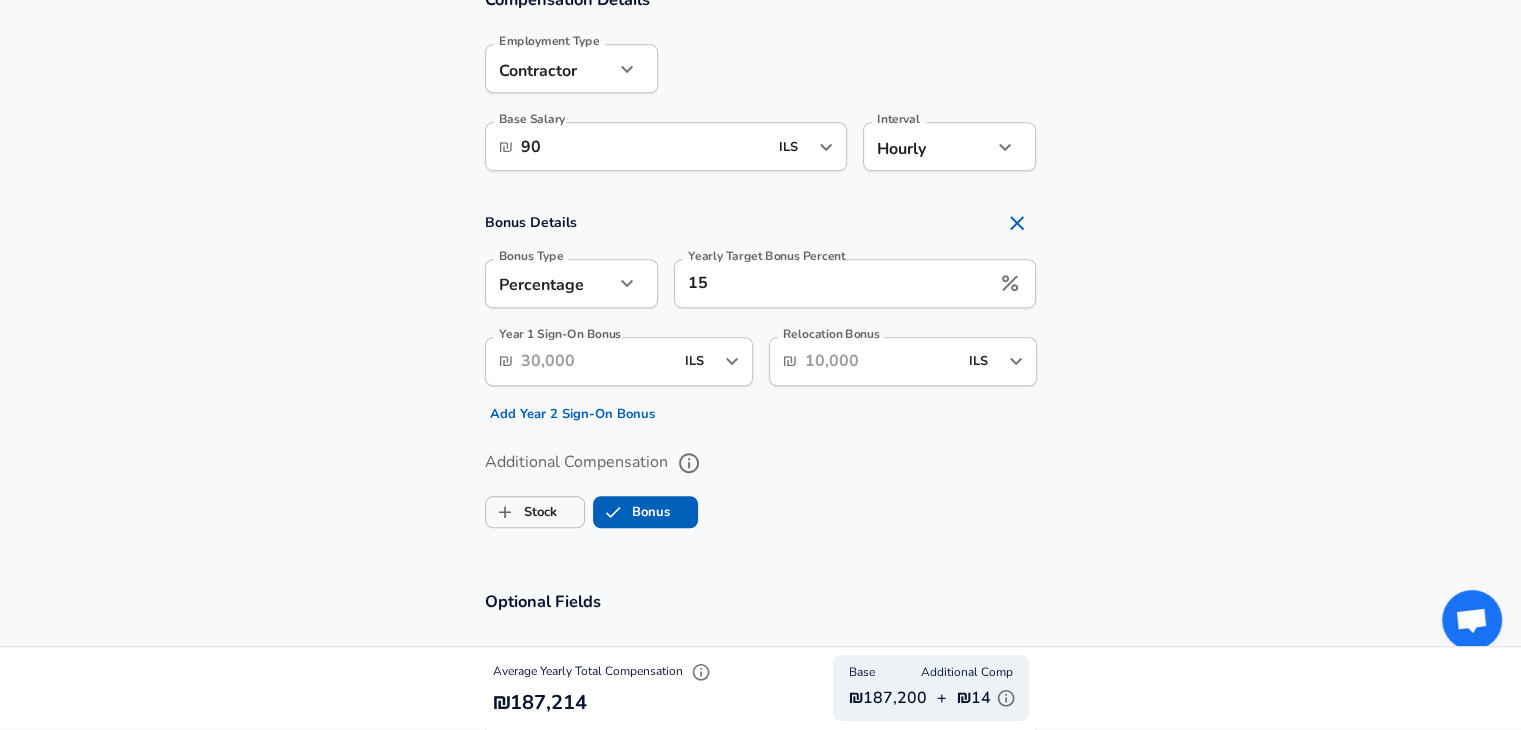 click on "Year 1 Sign-On Bonus" at bounding box center (597, 361) 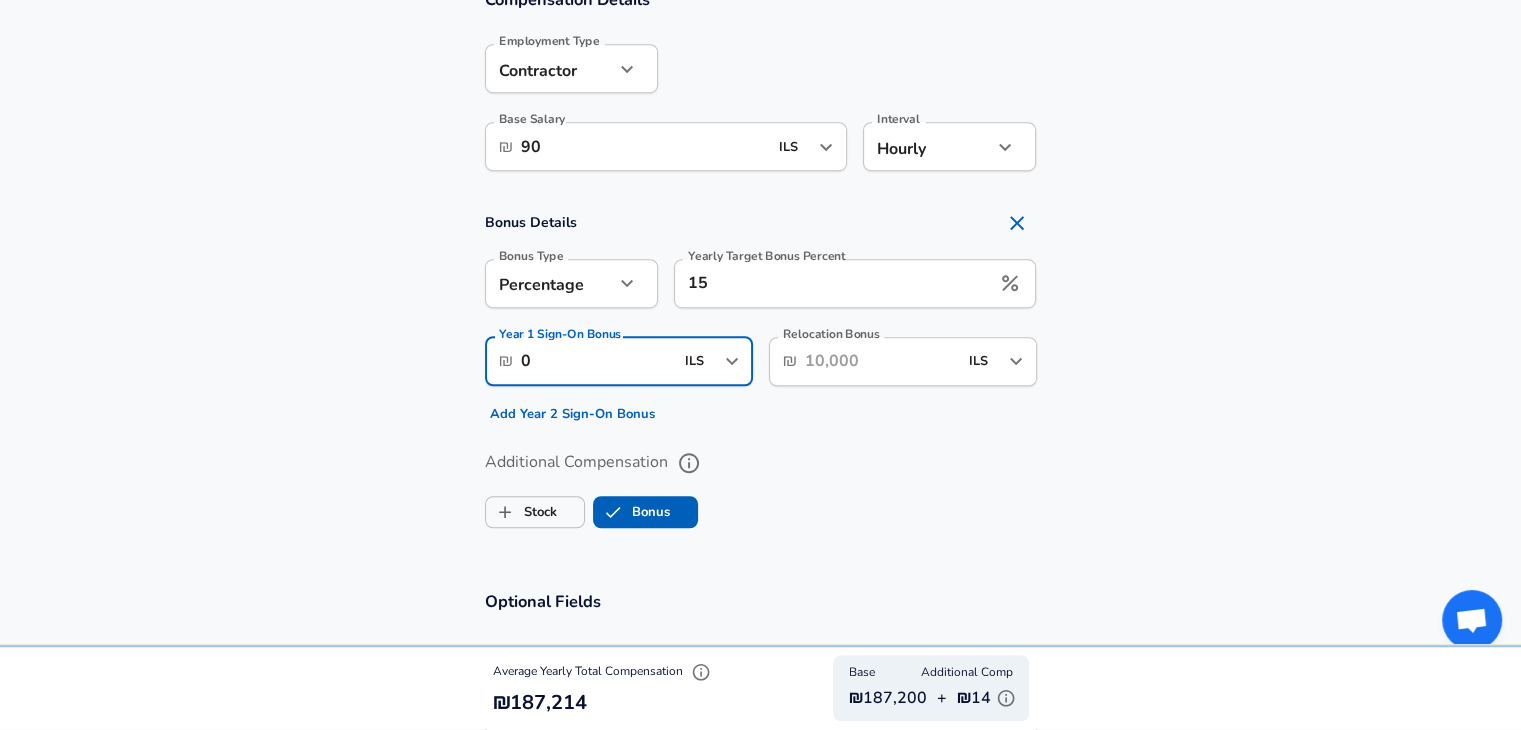 type on "0" 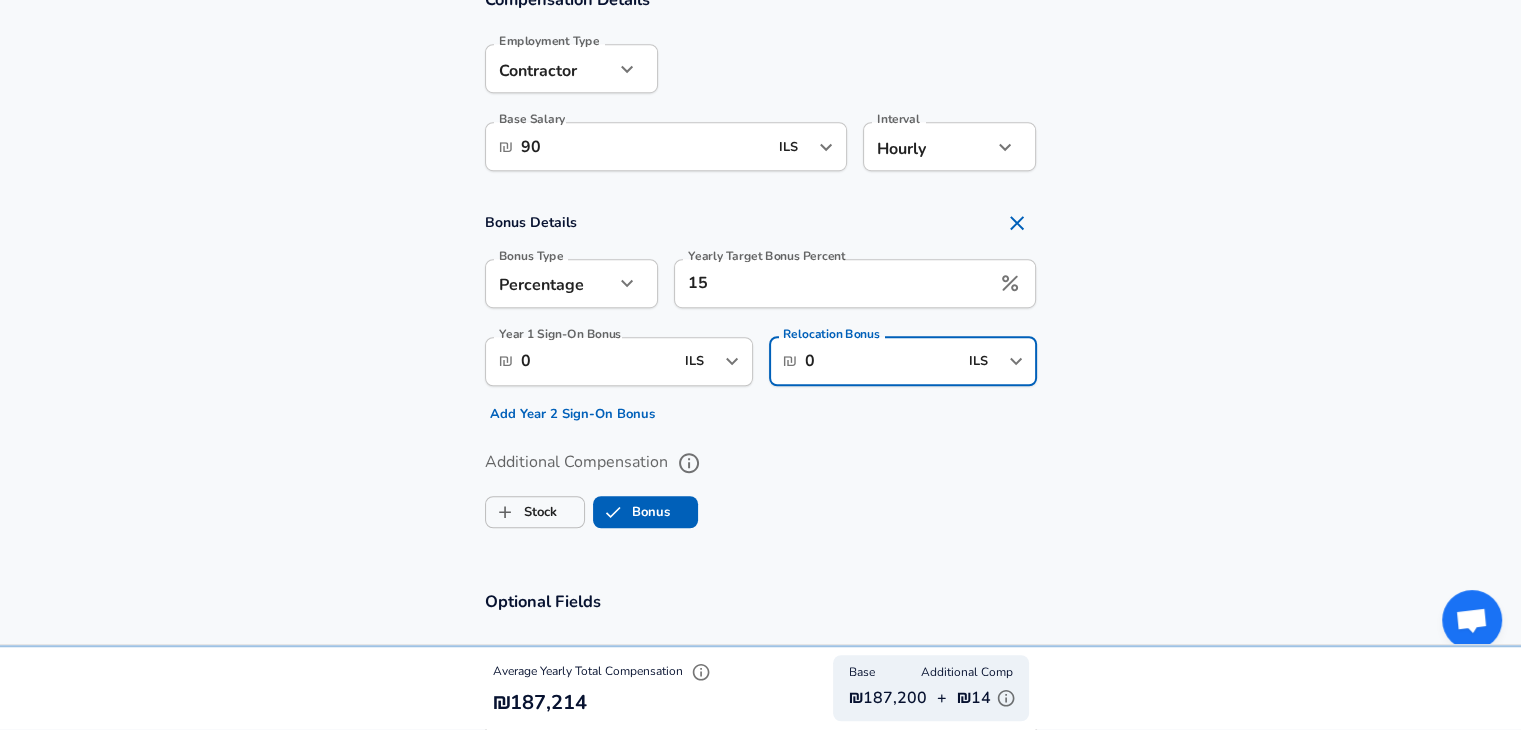 type on "0" 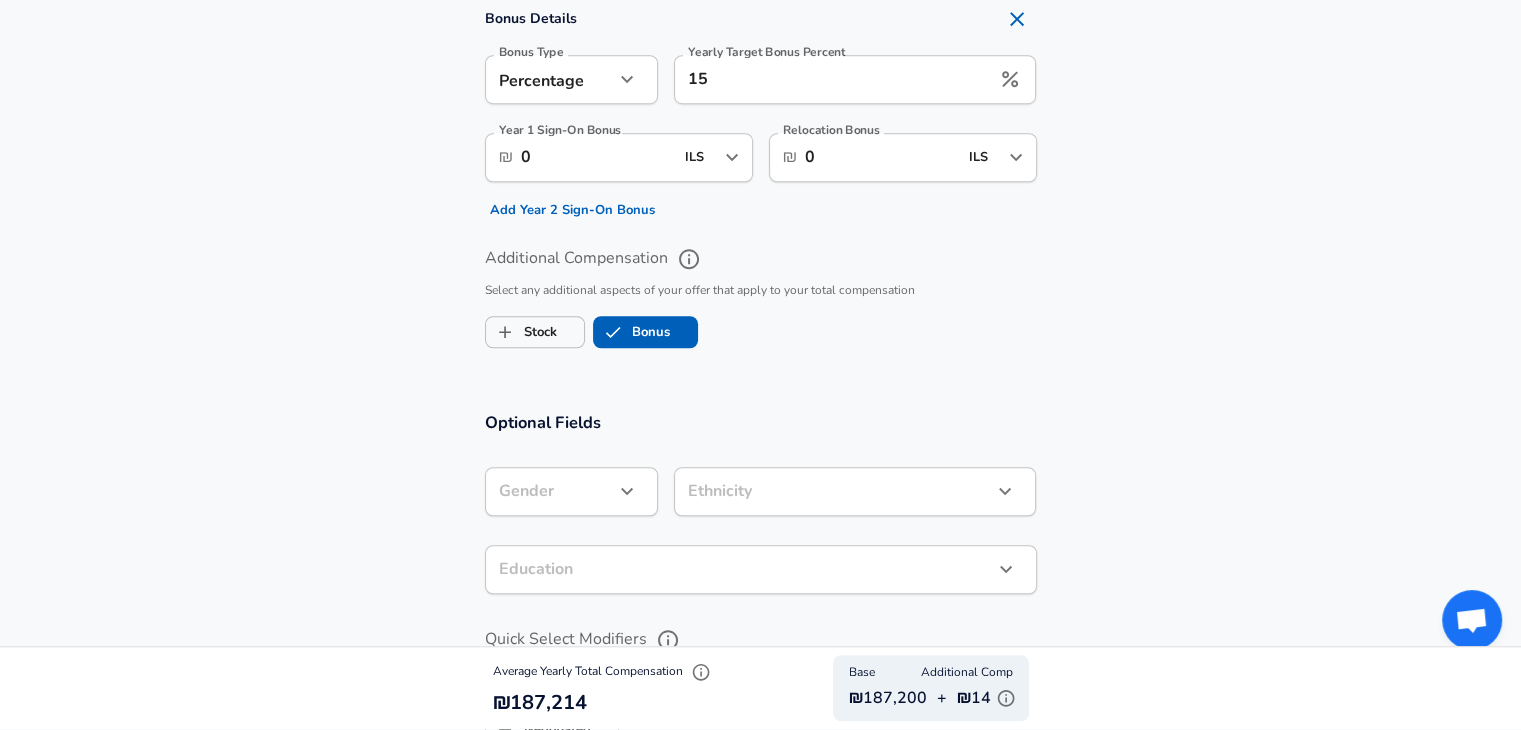 scroll, scrollTop: 1540, scrollLeft: 0, axis: vertical 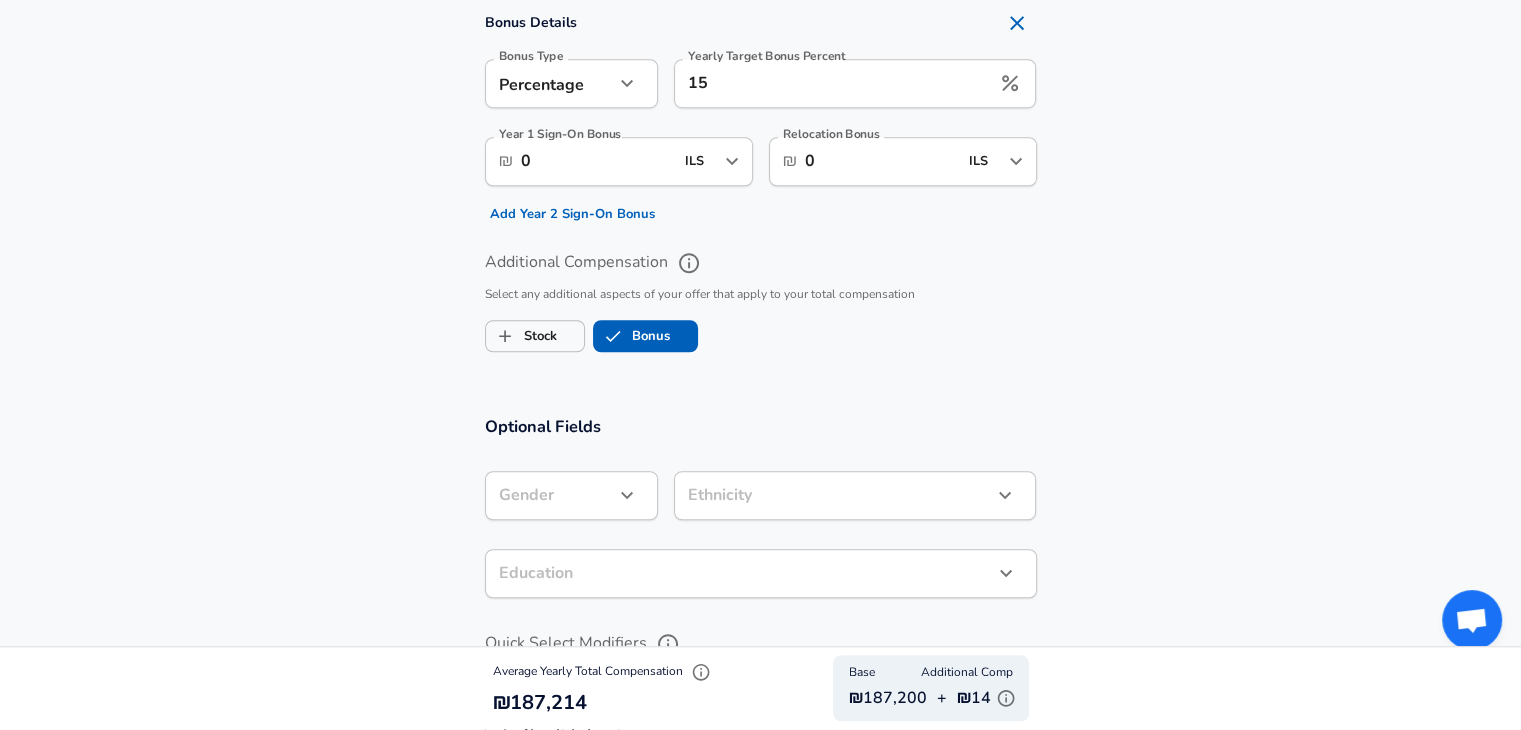 click at bounding box center [627, 495] 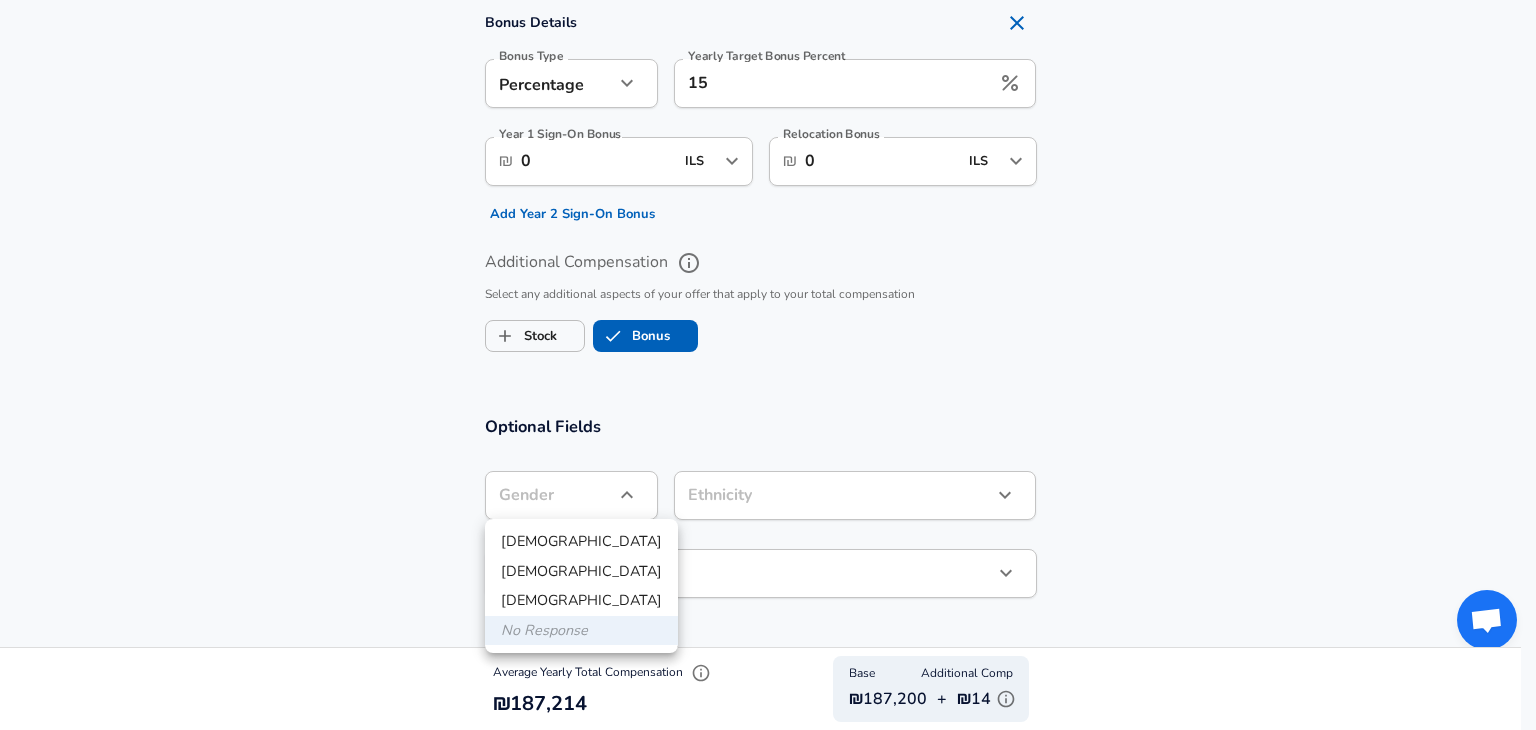 click on "[DEMOGRAPHIC_DATA]" at bounding box center (581, 542) 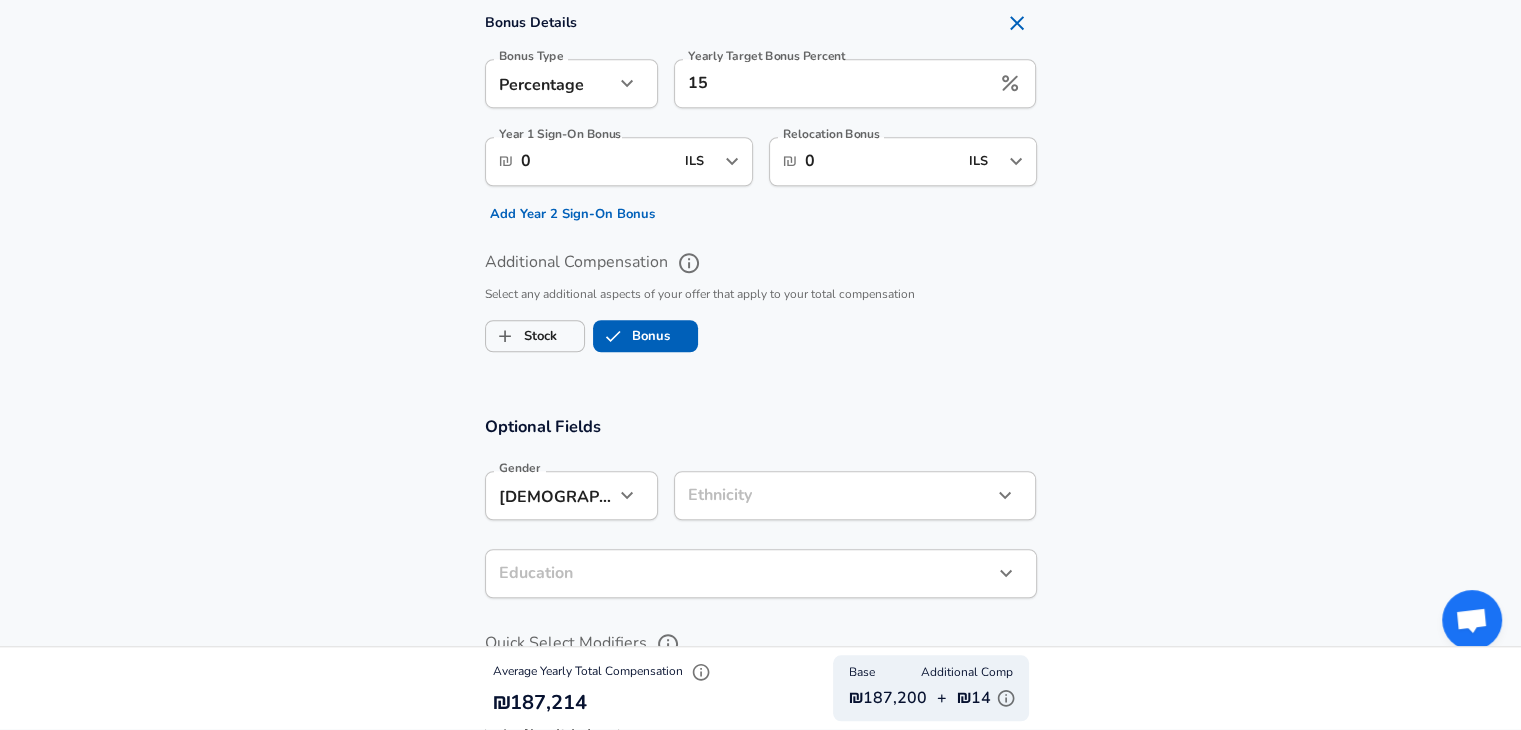 click on "Restart Add Your Salary Upload your offer letter   to verify your submission Enhance Privacy and Anonymity No Automatically hides specific fields until there are enough submissions to safely display the full details.   More Details Based on your submission and the data points that we have already collected, we will automatically hide and anonymize specific fields if there aren't enough data points to remain sufficiently anonymous. Company & Title Information   Enter the company you received your offer from Company Alpha Omega Engineering LTD Company   Select the title that closest resembles your official title. This should be similar to the title that was present on your offer letter. Title Student Position Software Engineer Title Job Family Software Engineer Job Family Select Specialization Full Stack Full Stack Select Specialization   Your level on the career ladder. e.g. L3 or Senior Product Manager or Principal Engineer or Distinguished Engineer Level L3 Level Work Experience and Location New Offer Month" at bounding box center [760, -1175] 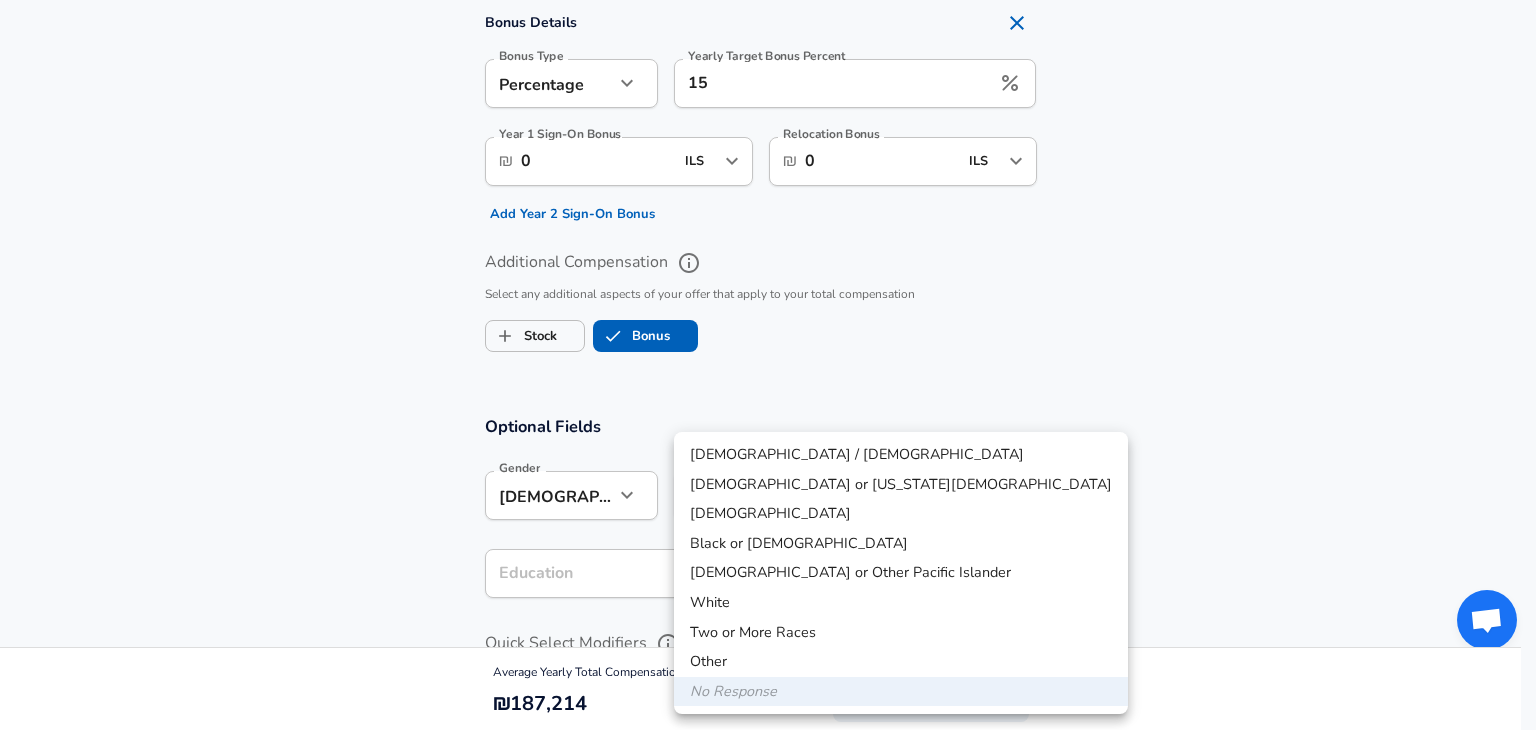 click on "Other" at bounding box center [901, 662] 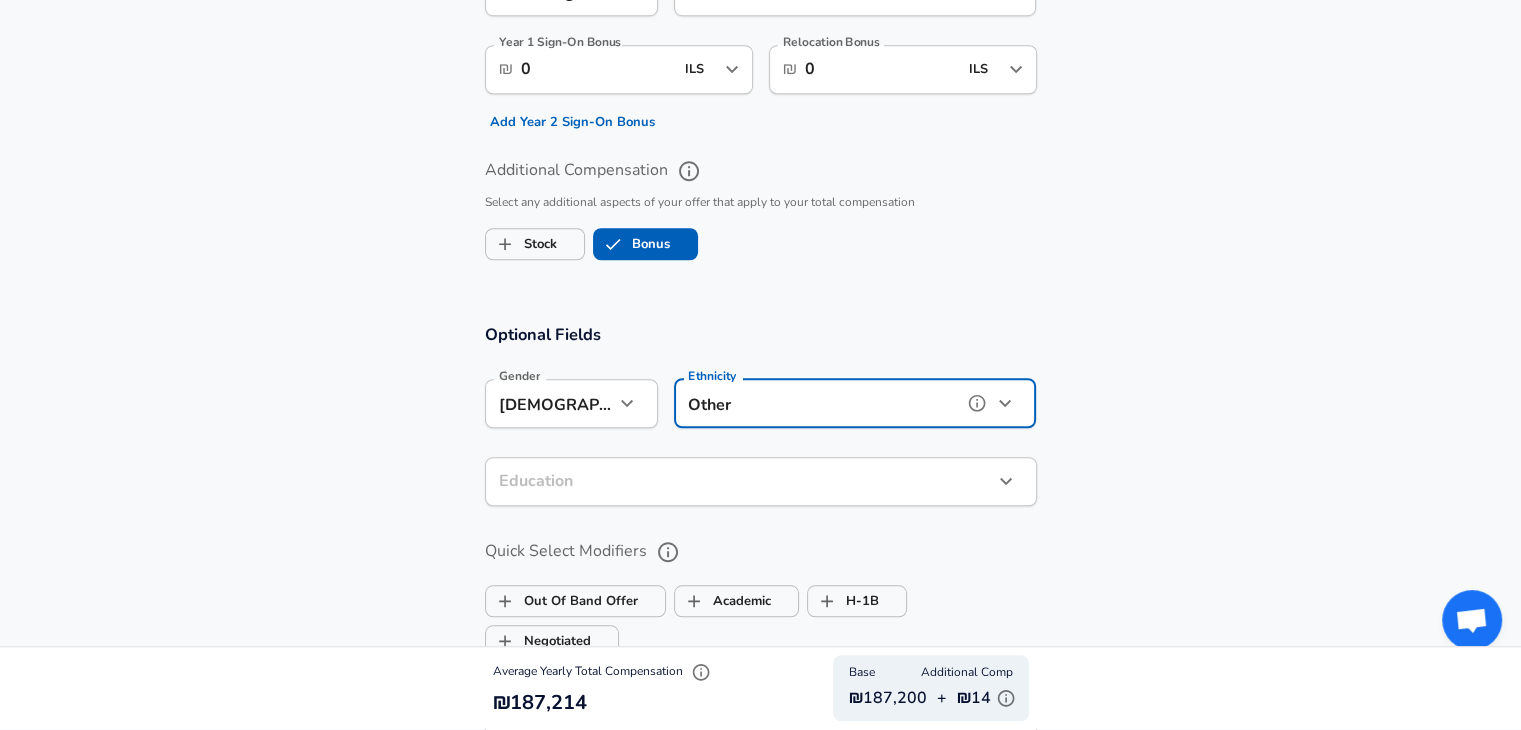 scroll, scrollTop: 1640, scrollLeft: 0, axis: vertical 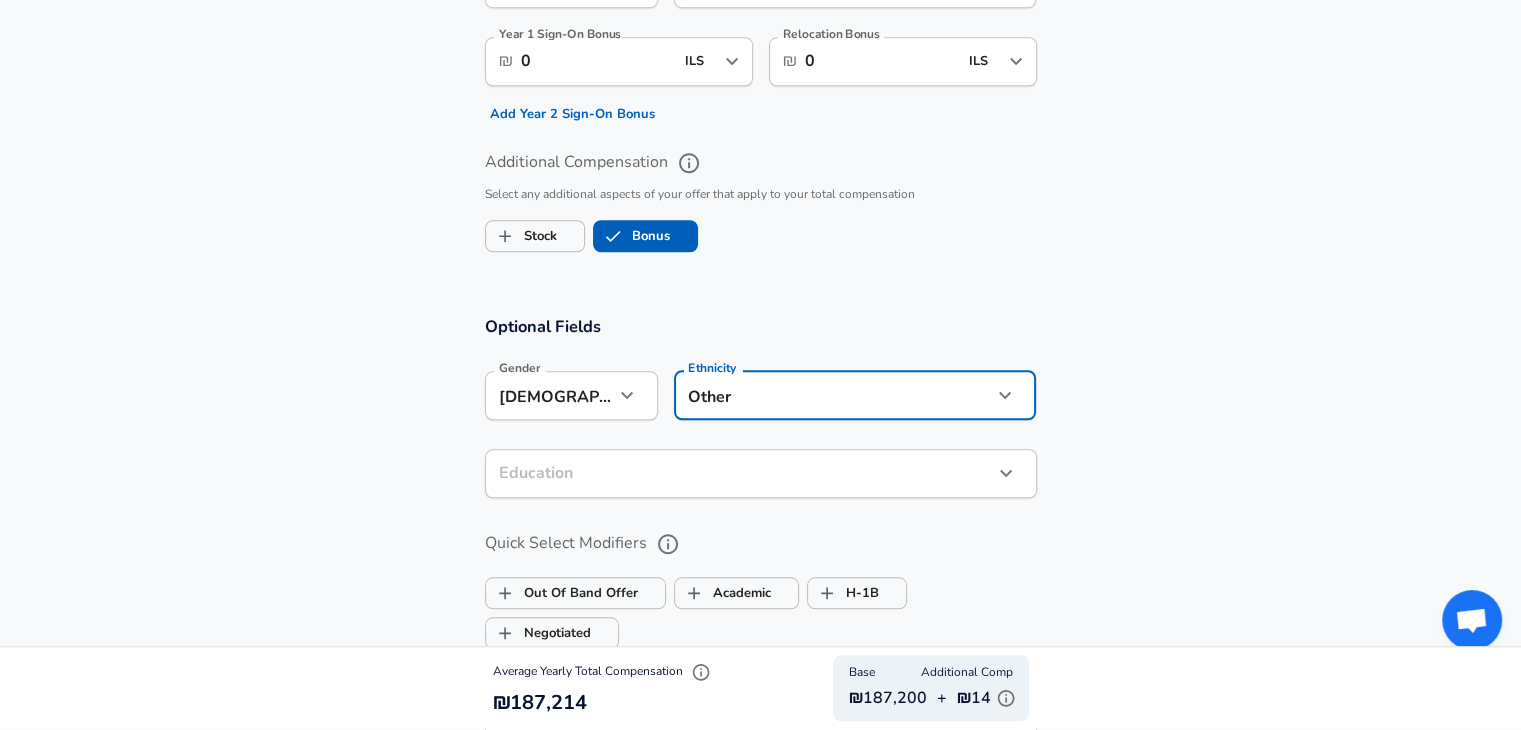 click on "Optional Fields Gender [DEMOGRAPHIC_DATA] [DEMOGRAPHIC_DATA] Gender Ethnicity Other Two or More Races Ethnicity Education ​ Education Quick Select Modifiers   Out Of Band Offer Academic H-1B Negotiated Additional Details x Additional Details 0 /500 characters Email Address Email Address   Providing an email allows for editing or removal of your submission. We may also reach out if we have any questions. Your email will not be published." at bounding box center [761, 636] 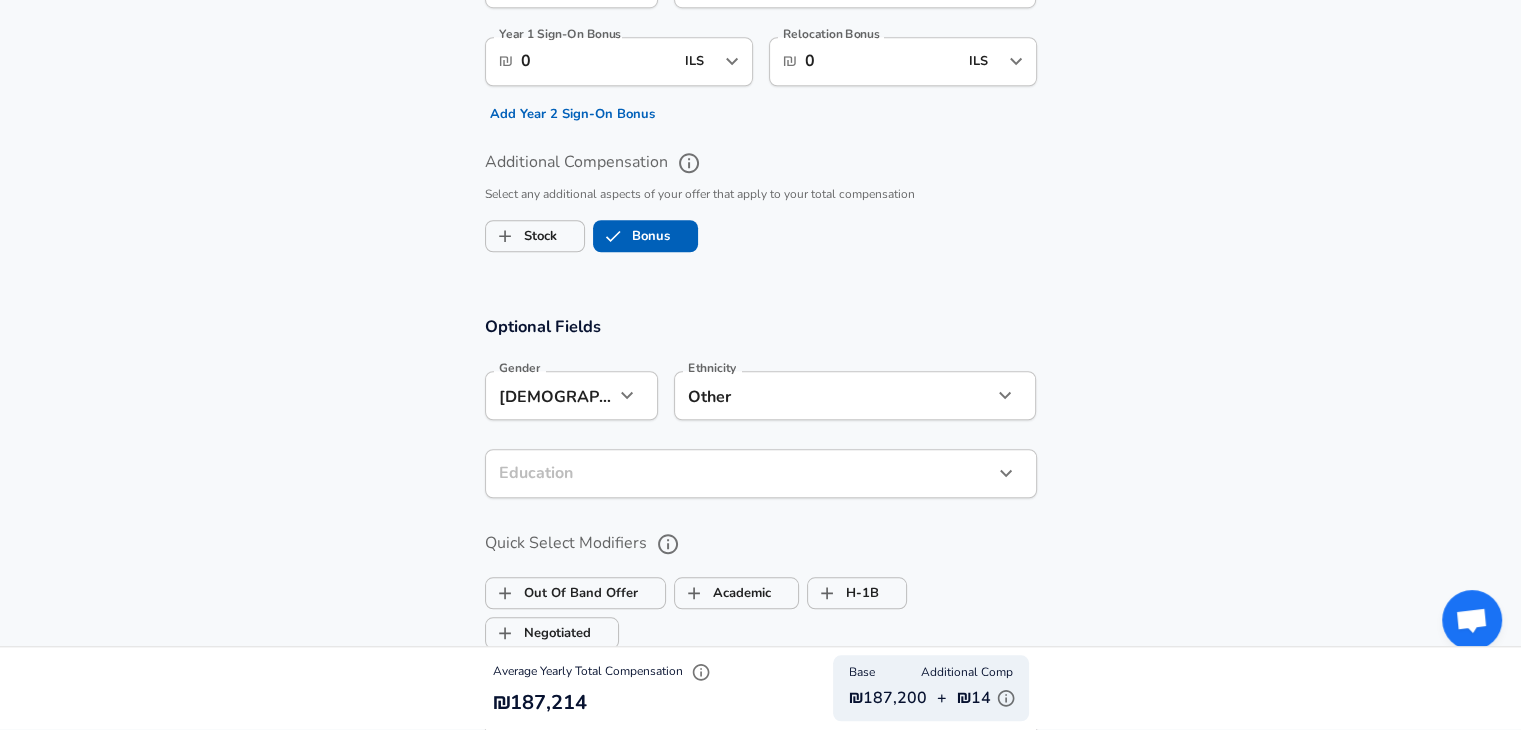 click on "Restart Add Your Salary Upload your offer letter   to verify your submission Enhance Privacy and Anonymity No Automatically hides specific fields until there are enough submissions to safely display the full details.   More Details Based on your submission and the data points that we have already collected, we will automatically hide and anonymize specific fields if there aren't enough data points to remain sufficiently anonymous. Company & Title Information   Enter the company you received your offer from Company Alpha Omega Engineering LTD Company   Select the title that closest resembles your official title. This should be similar to the title that was present on your offer letter. Title Student Position Software Engineer Title Job Family Software Engineer Job Family Select Specialization Full Stack Full Stack Select Specialization   Your level on the career ladder. e.g. L3 or Senior Product Manager or Principal Engineer or Distinguished Engineer Level L3 Level Work Experience and Location New Offer Month" at bounding box center [760, -1275] 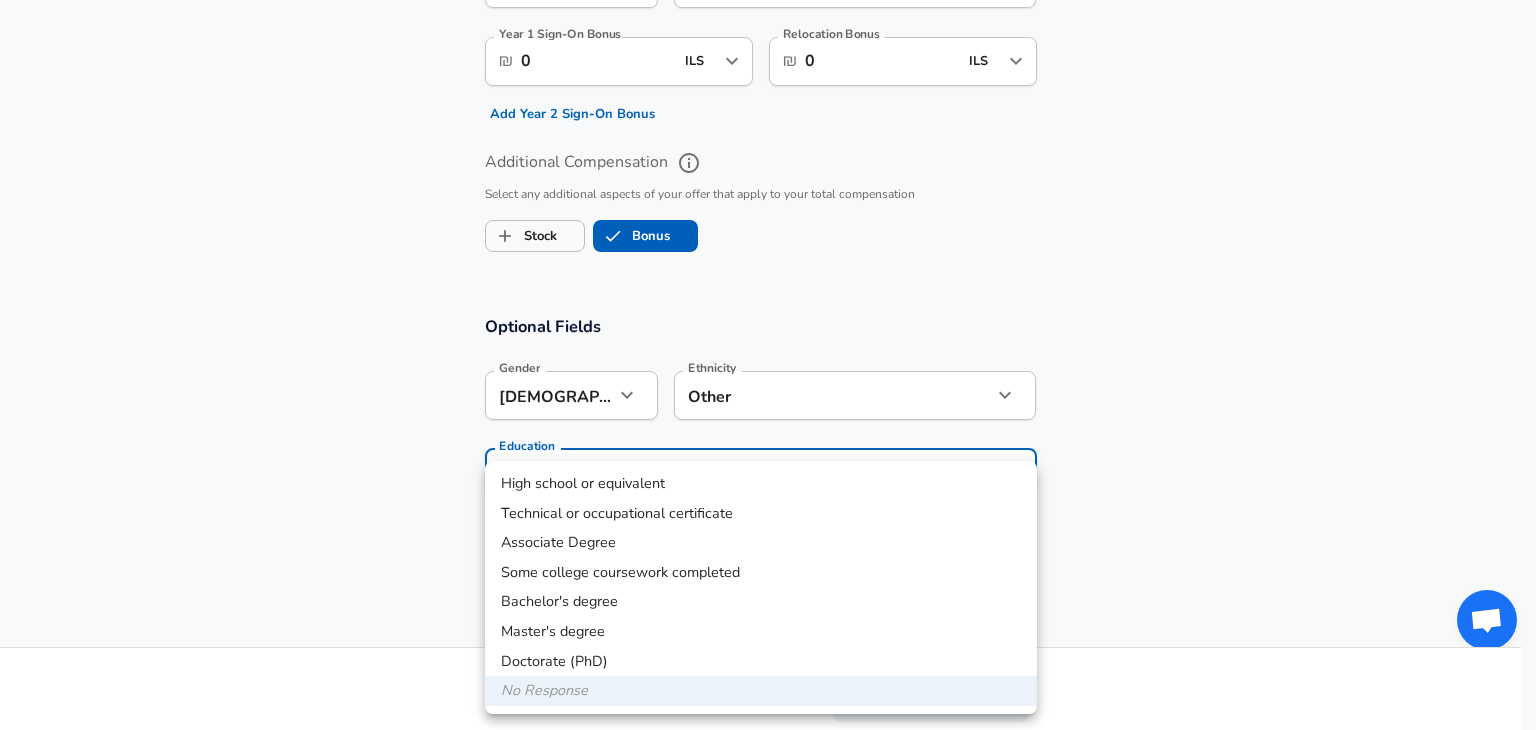 click on "Master's degree" at bounding box center [761, 632] 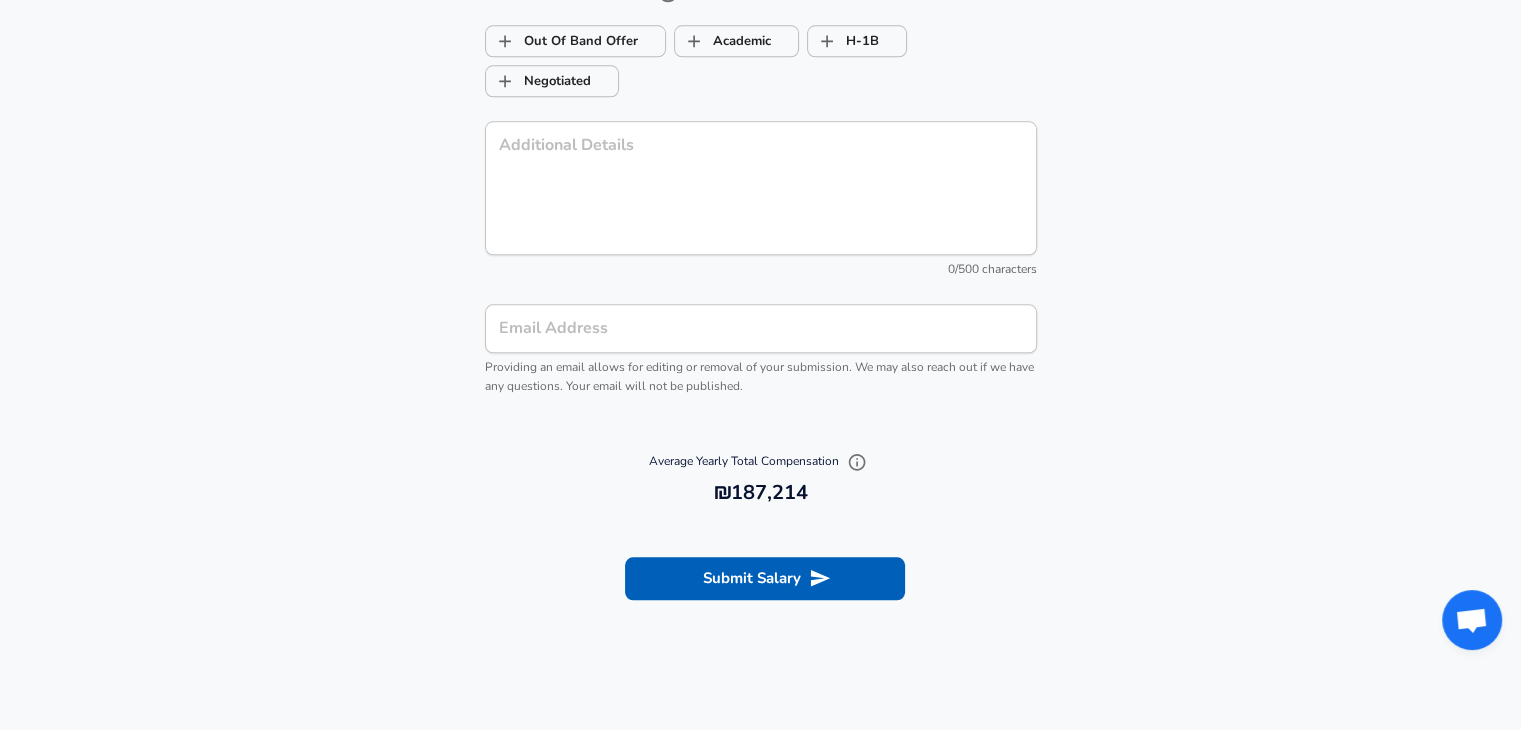 scroll, scrollTop: 2240, scrollLeft: 0, axis: vertical 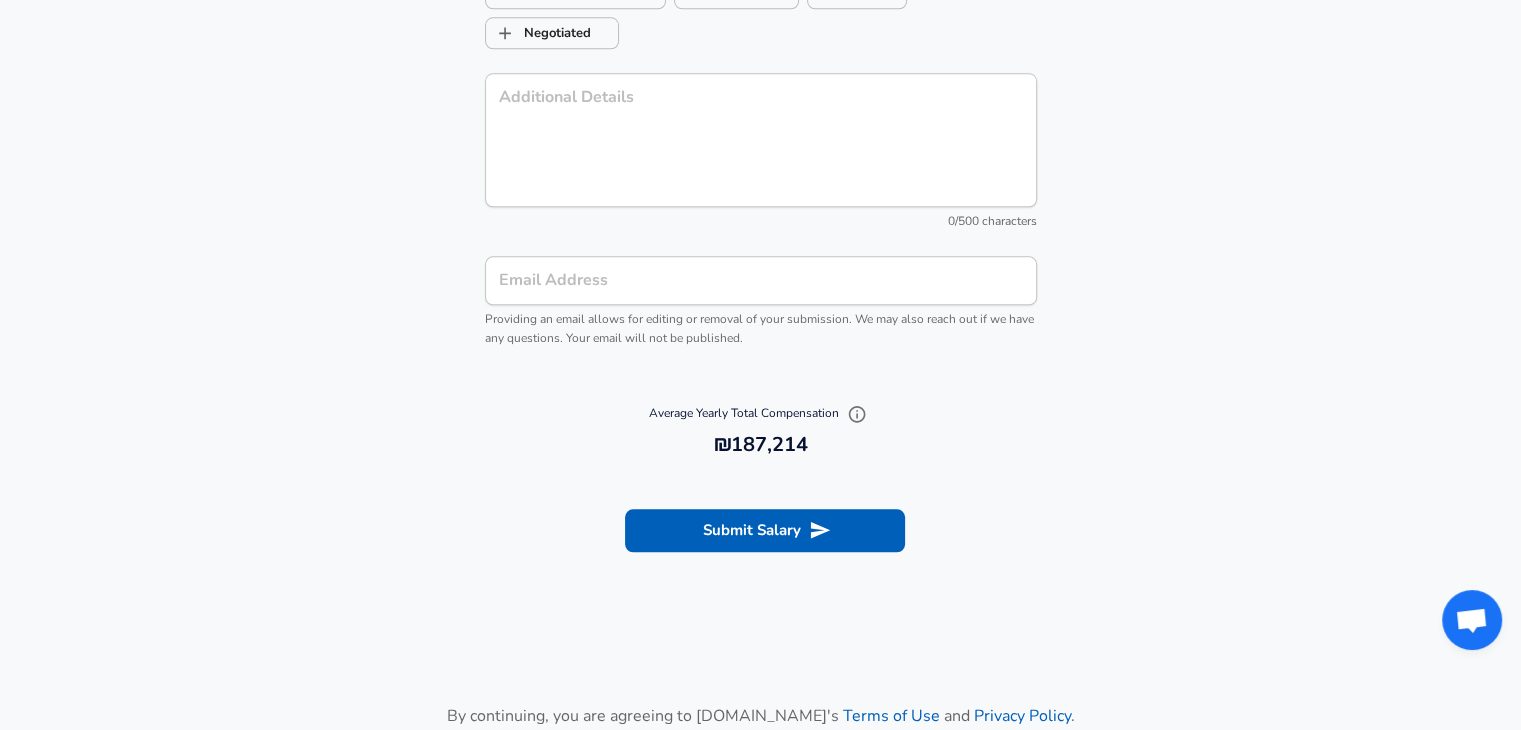 click on "Email Address" at bounding box center [761, 280] 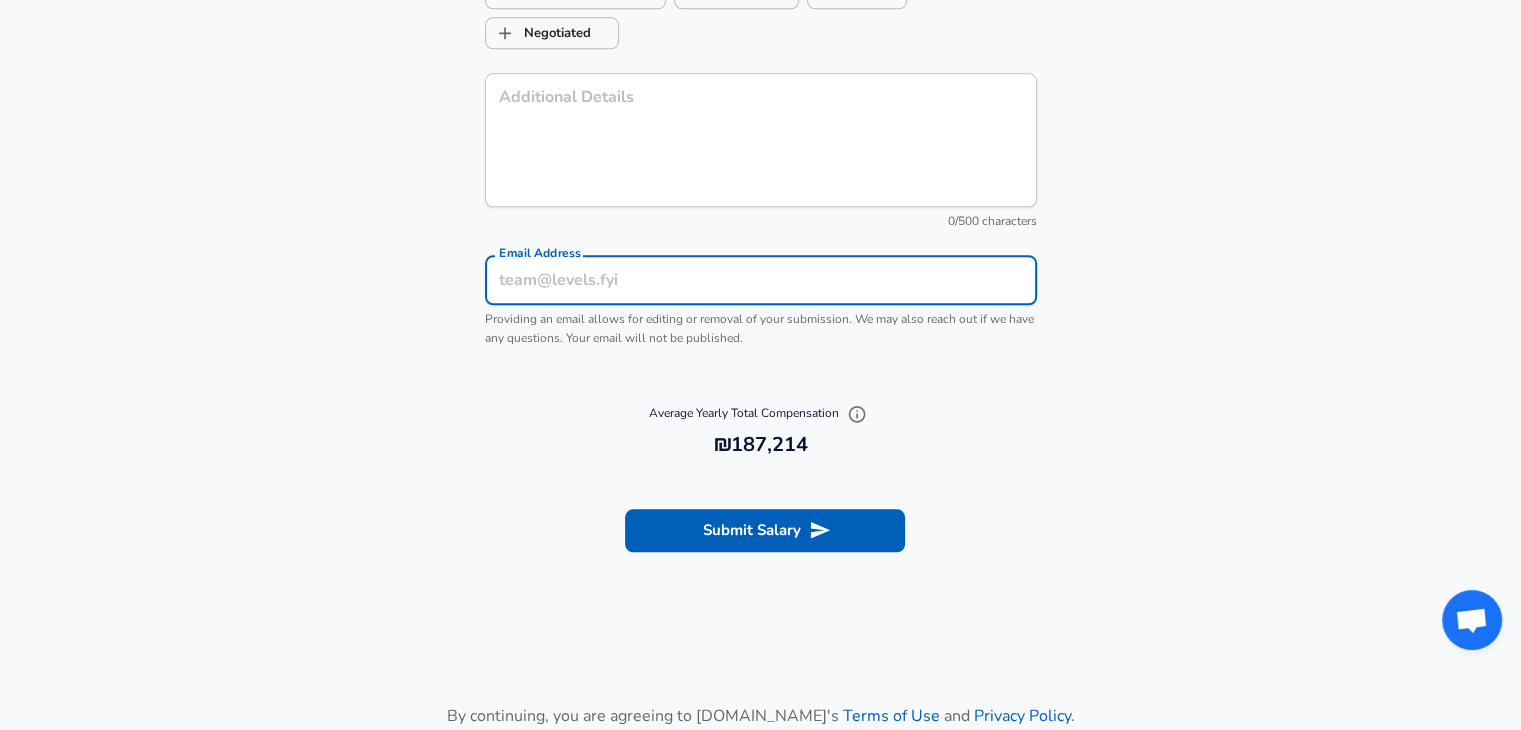 type on "[EMAIL_ADDRESS][DOMAIN_NAME]" 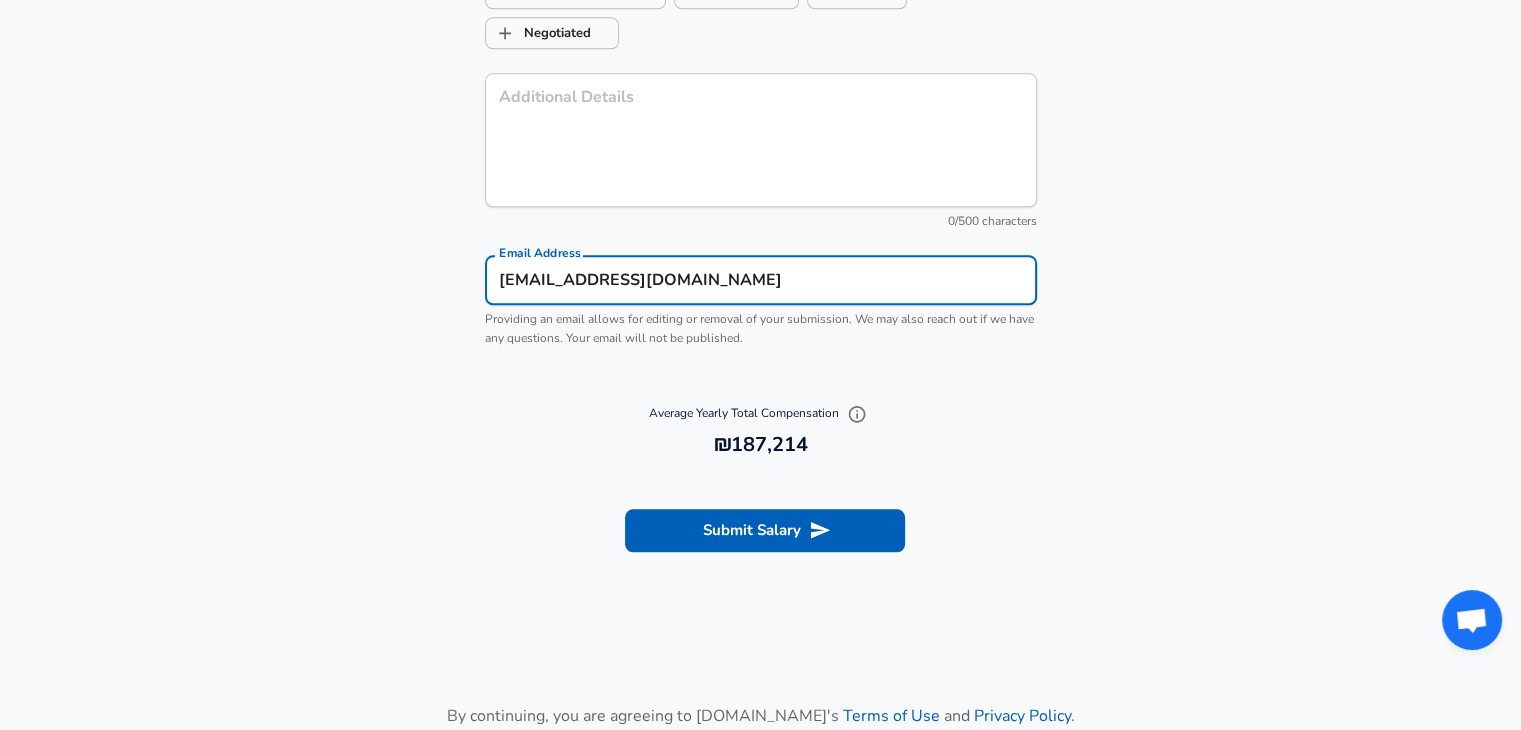 type on "Two or More Races" 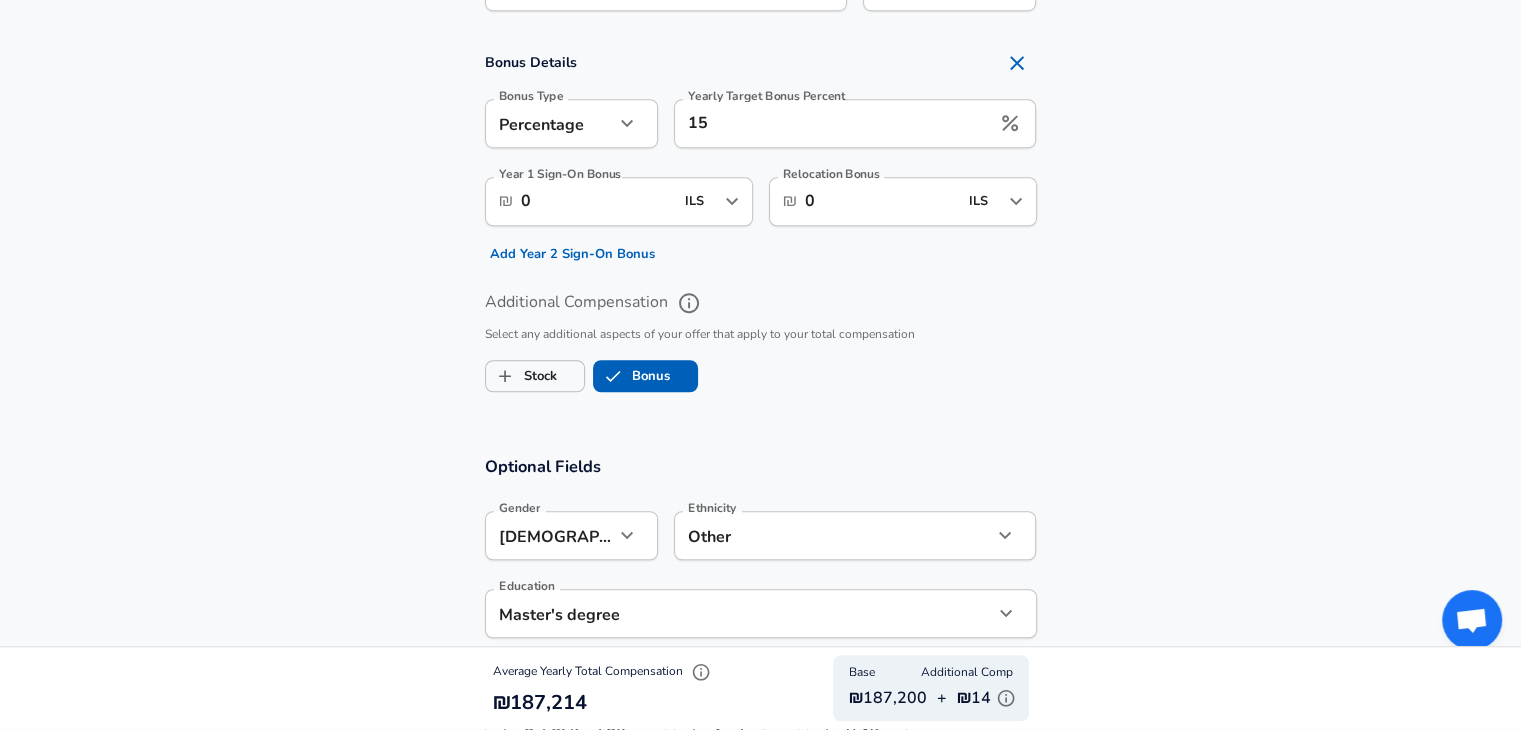 scroll, scrollTop: 1440, scrollLeft: 0, axis: vertical 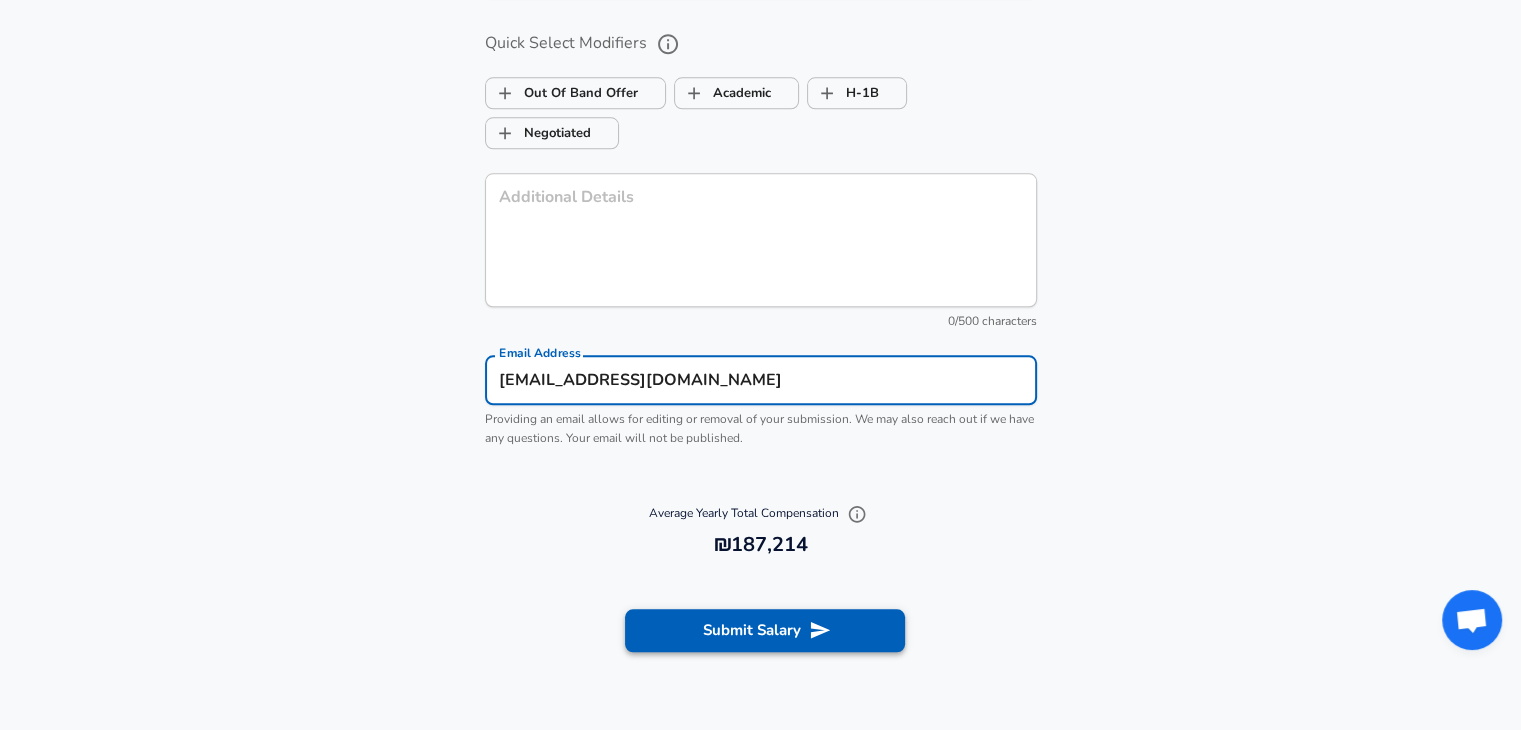 click on "Submit Salary" at bounding box center (765, 630) 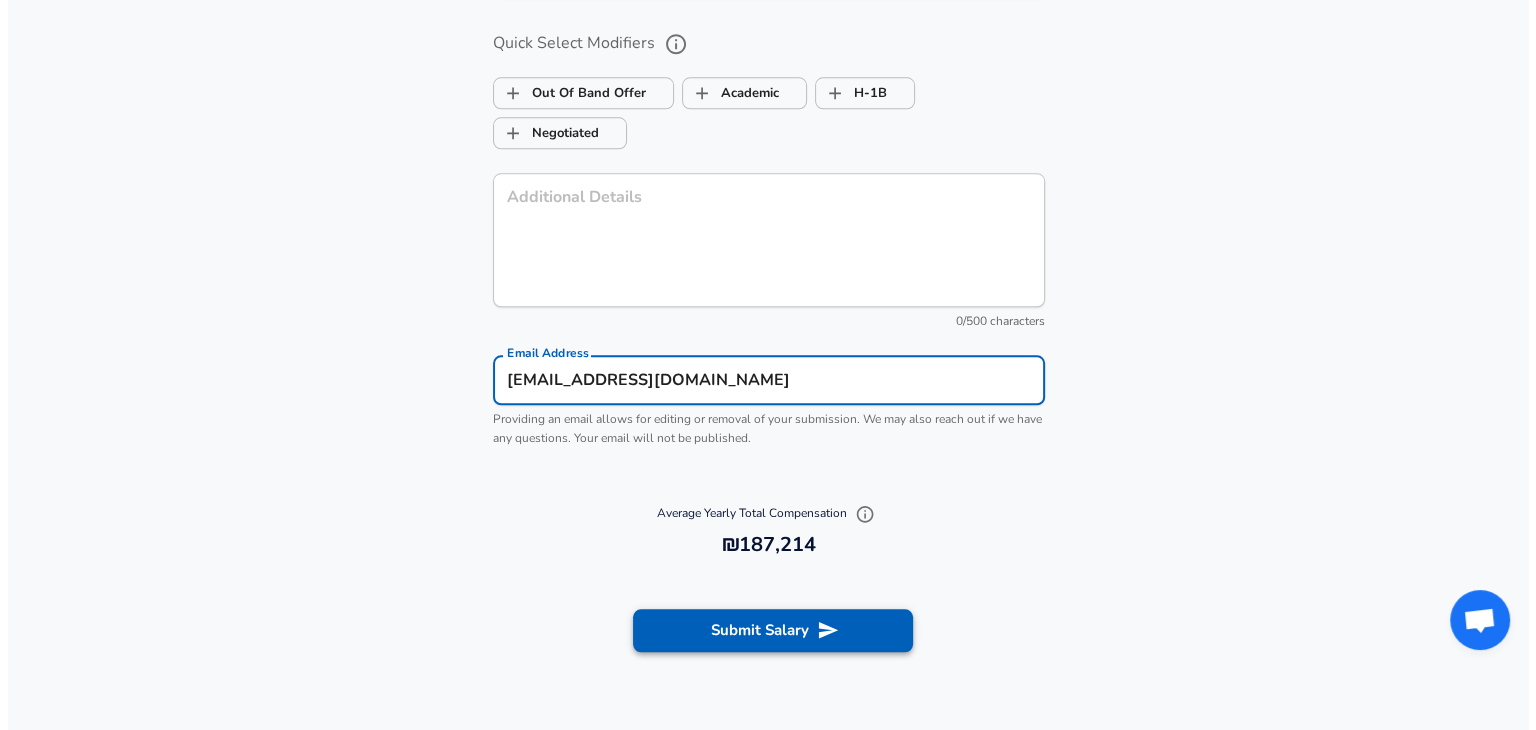 scroll, scrollTop: 2084, scrollLeft: 0, axis: vertical 